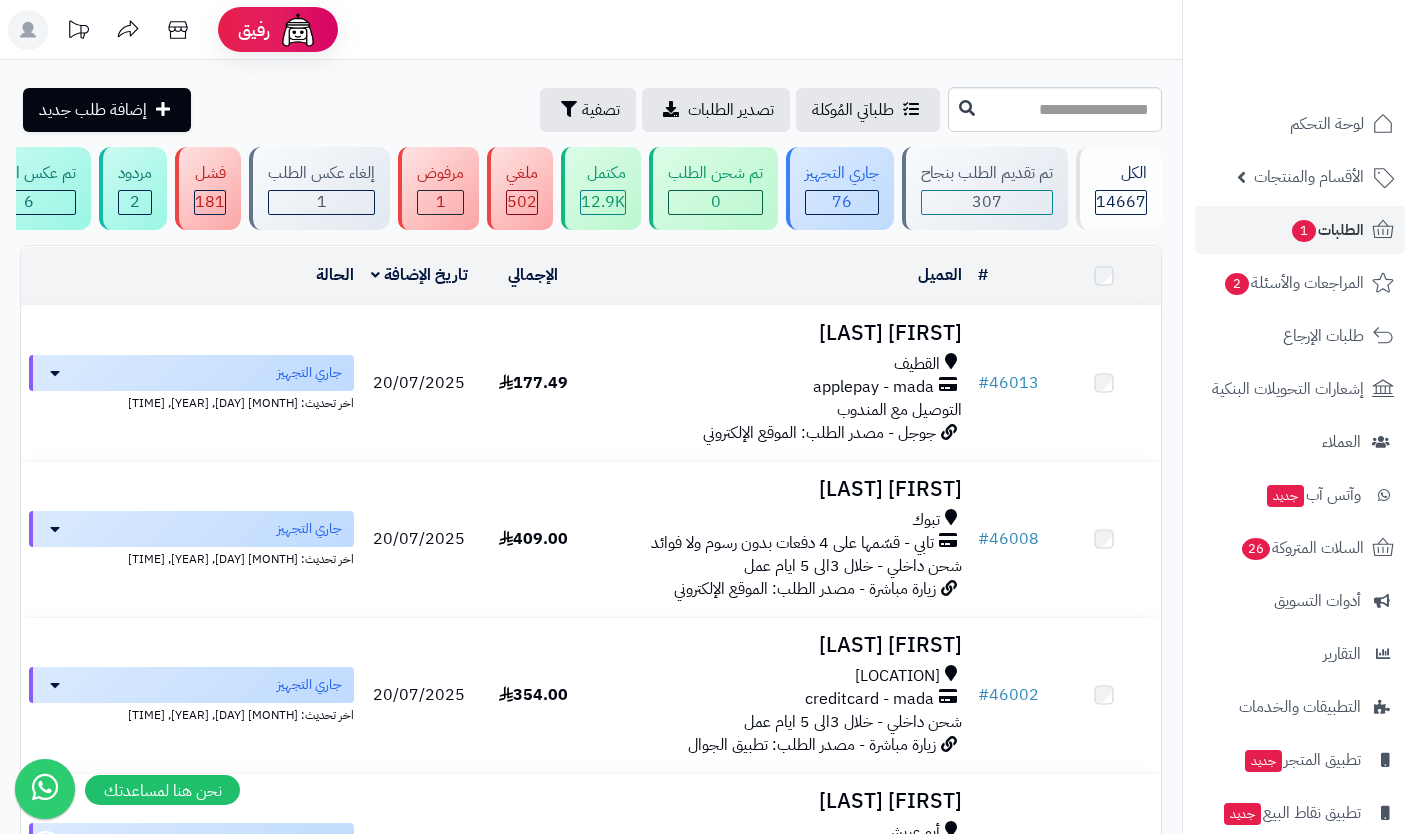 scroll, scrollTop: 0, scrollLeft: 0, axis: both 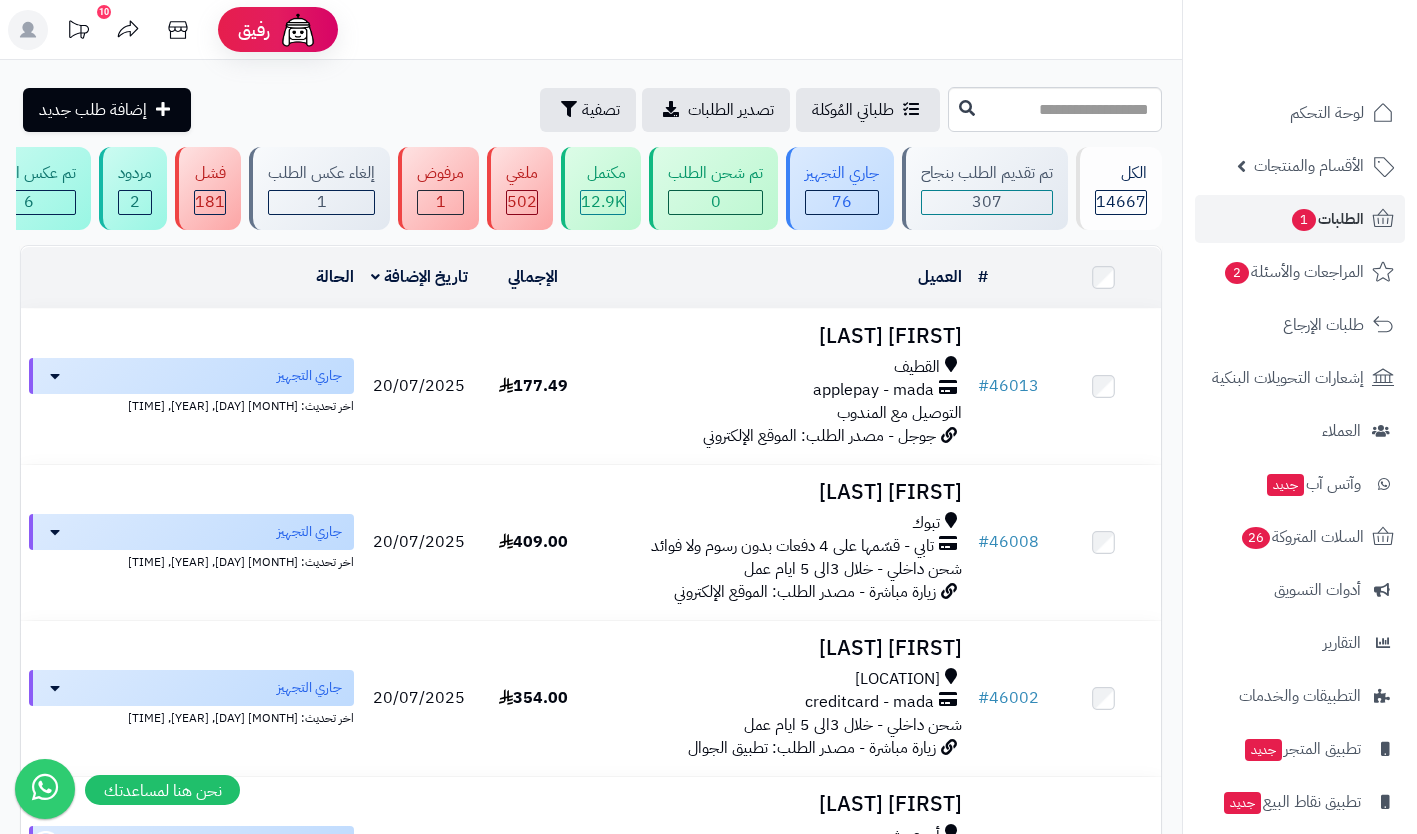 click on "الأقسام والمنتجات" at bounding box center [1309, 166] 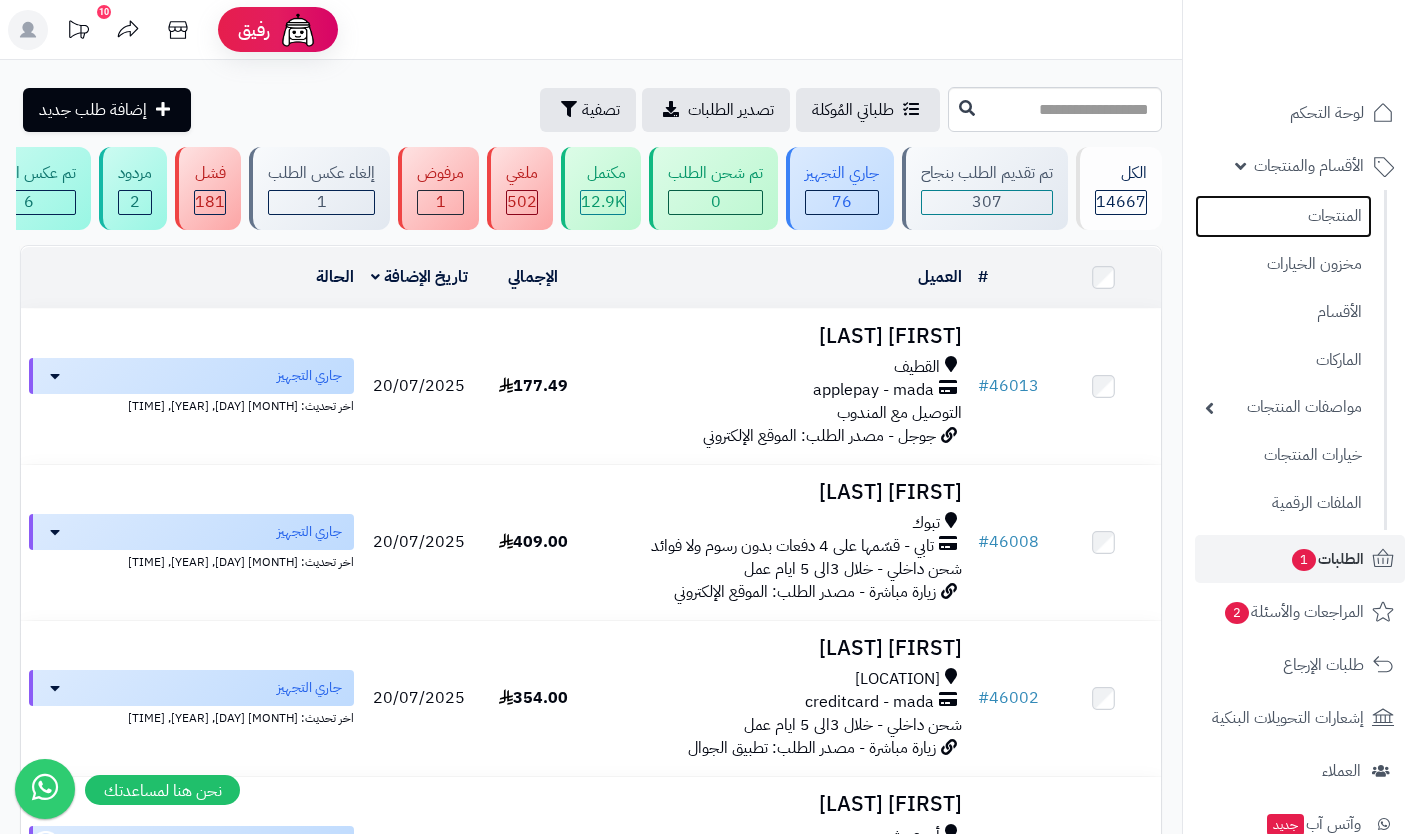 click on "المنتجات" at bounding box center [1283, 216] 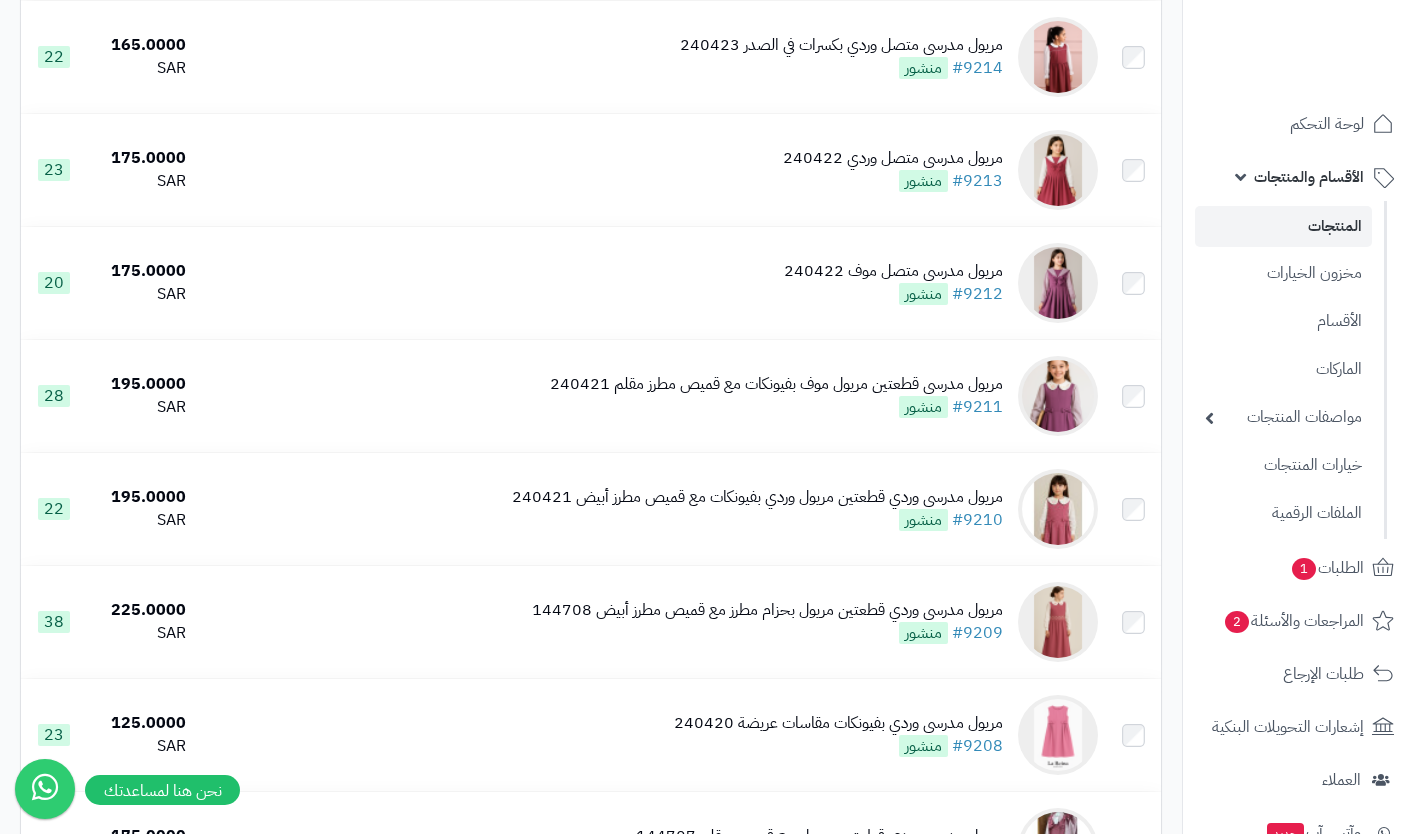 scroll, scrollTop: 823, scrollLeft: 0, axis: vertical 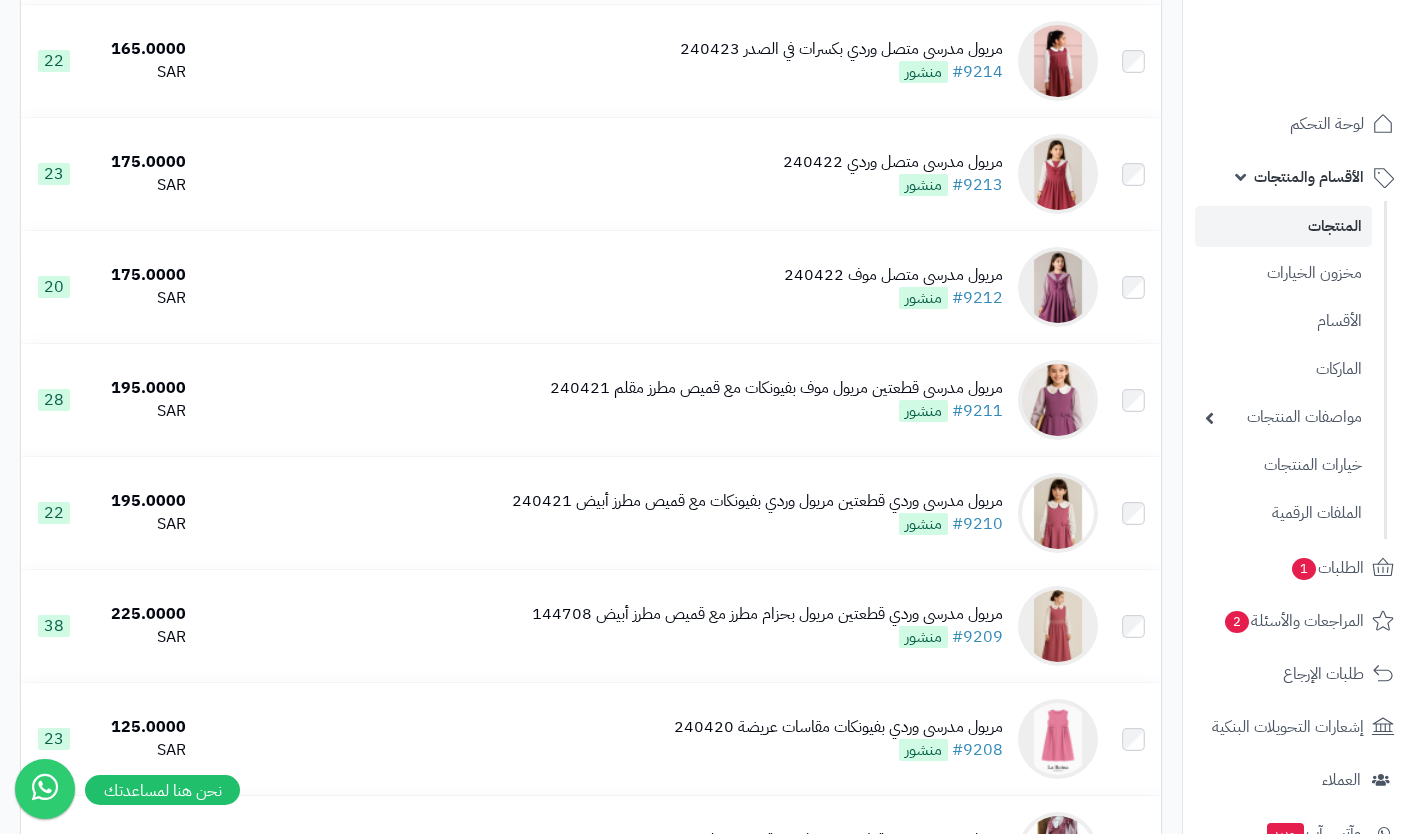 click on "مريول مدرسي متصل وردي  [DATE]
#9213
منشور" at bounding box center (650, 174) 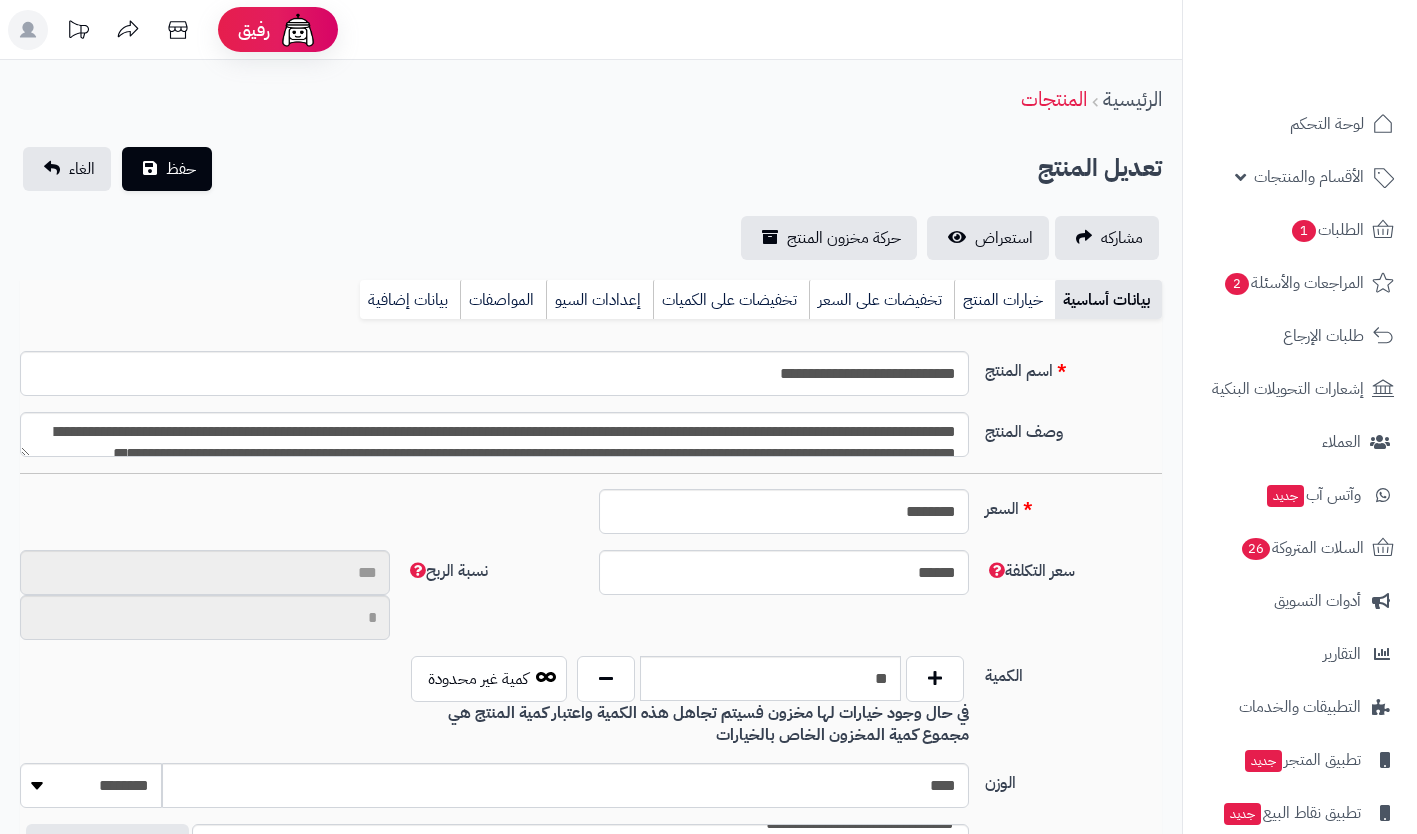 scroll, scrollTop: 0, scrollLeft: 0, axis: both 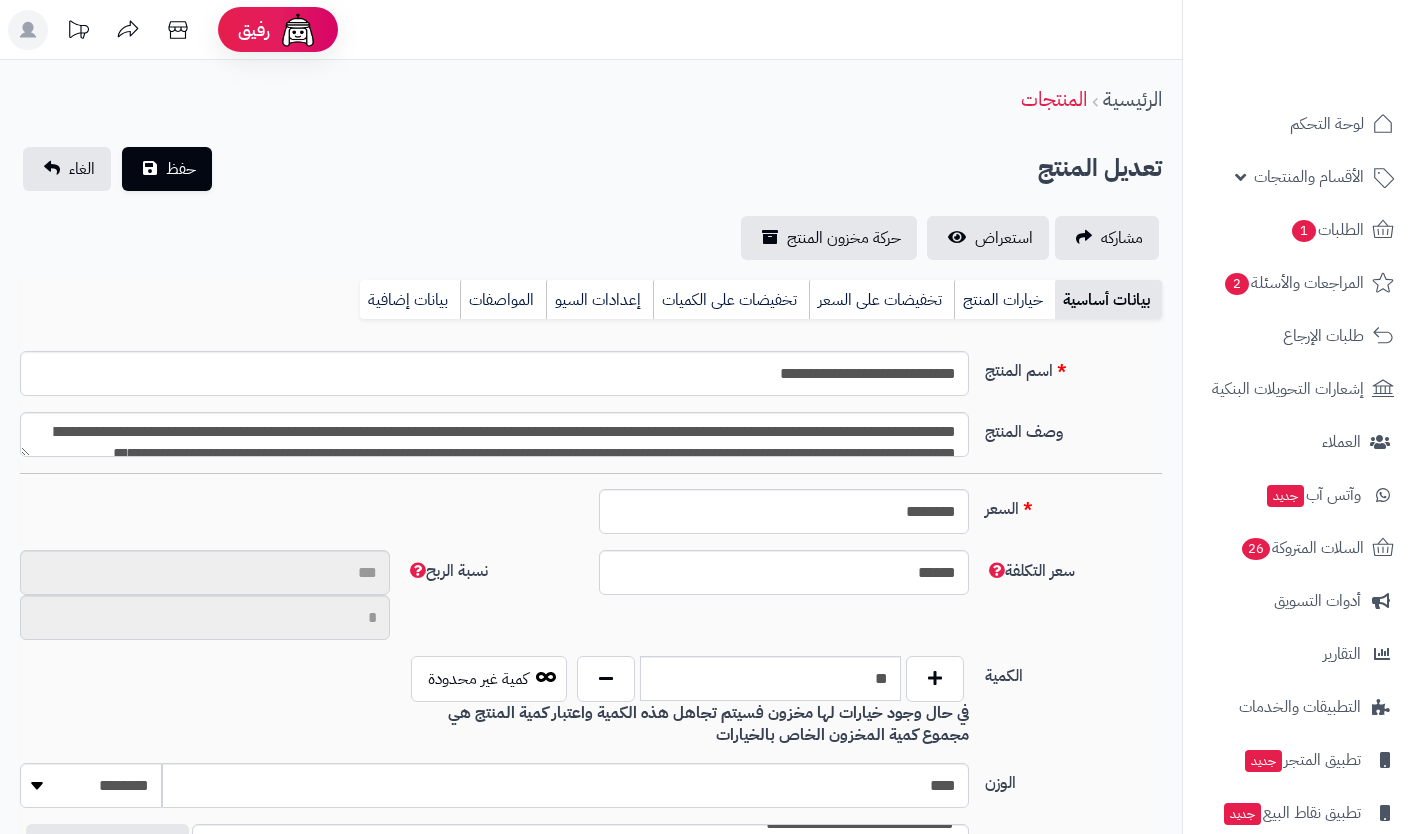 type on "**" 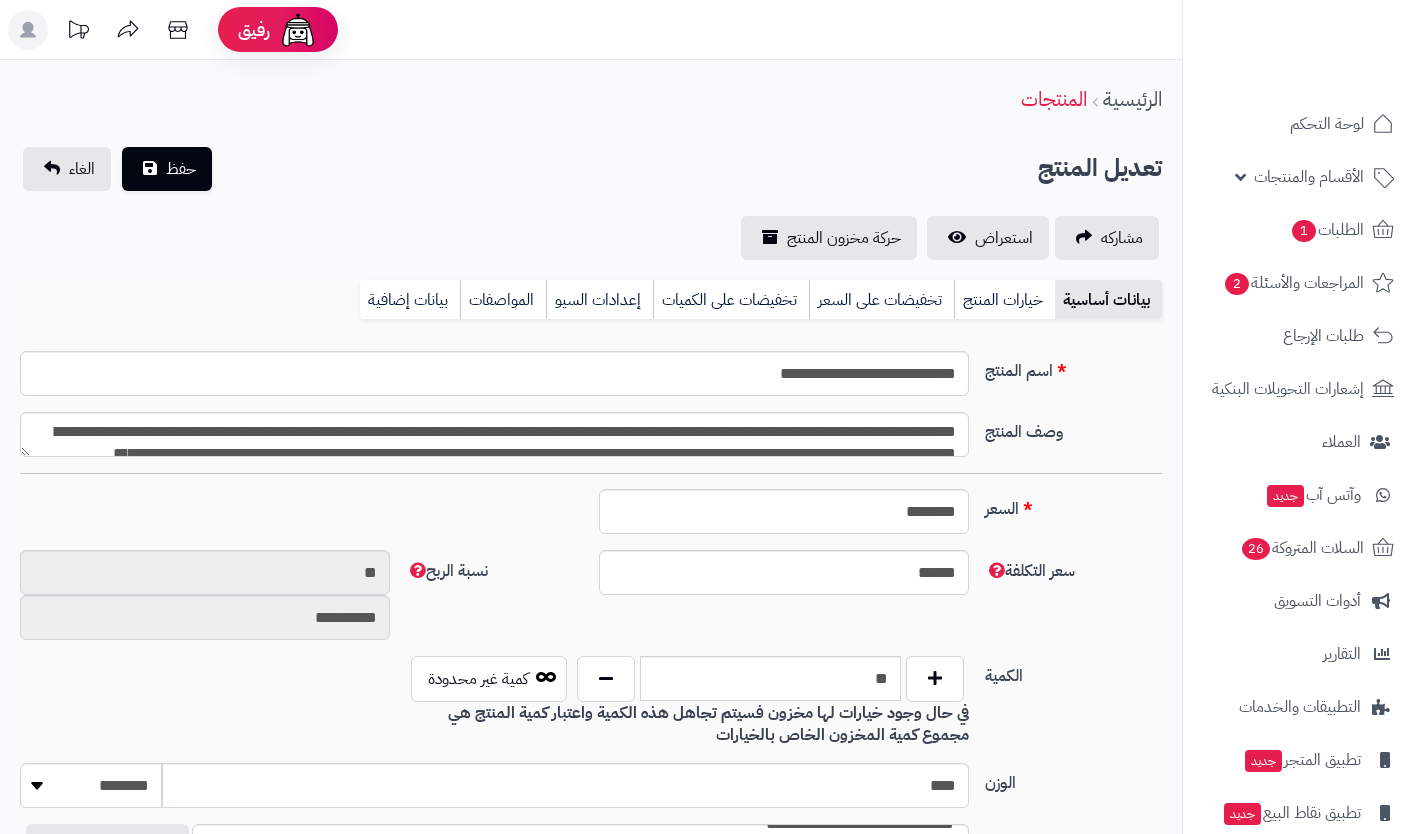 type on "******" 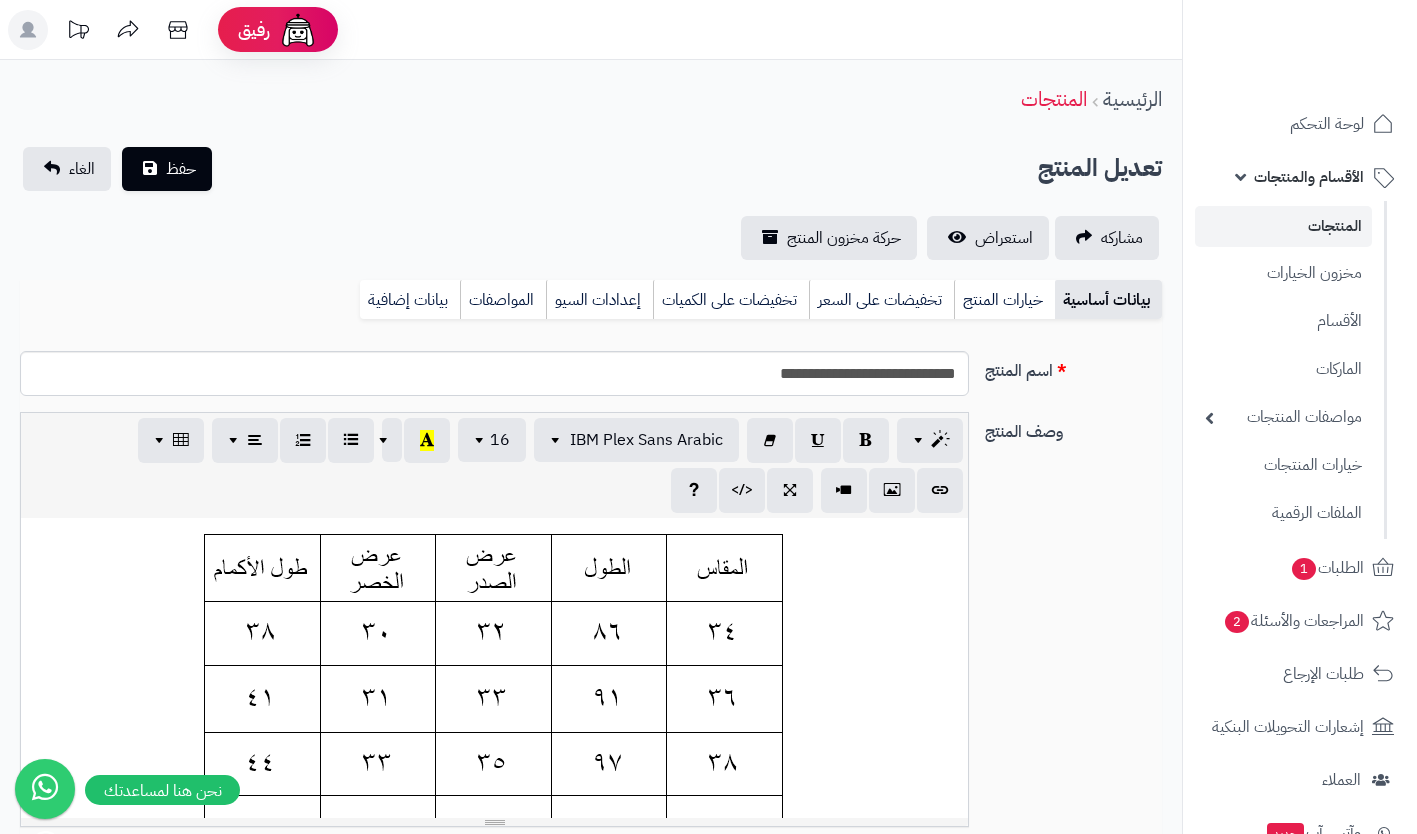 scroll, scrollTop: 165, scrollLeft: 0, axis: vertical 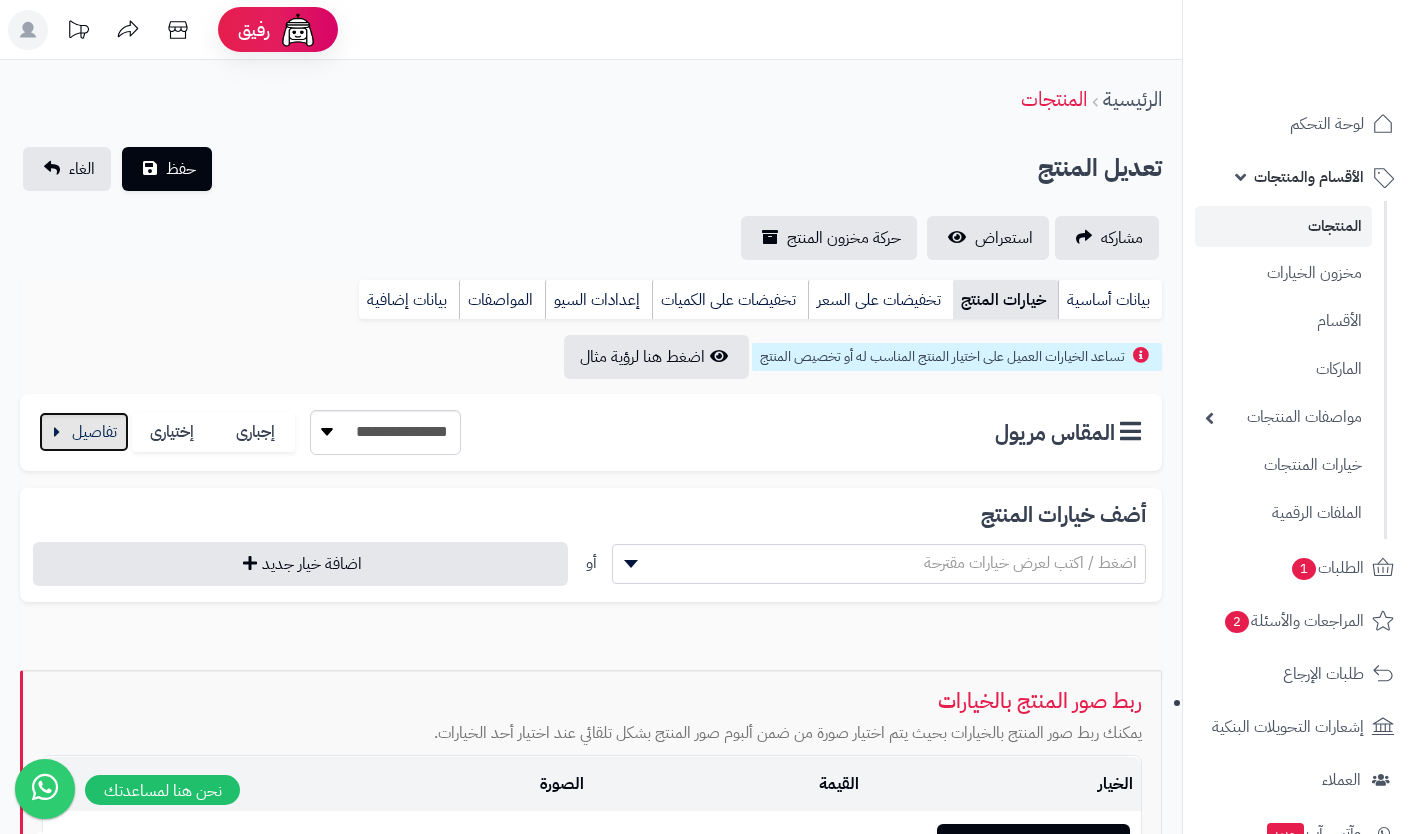 click at bounding box center [84, 432] 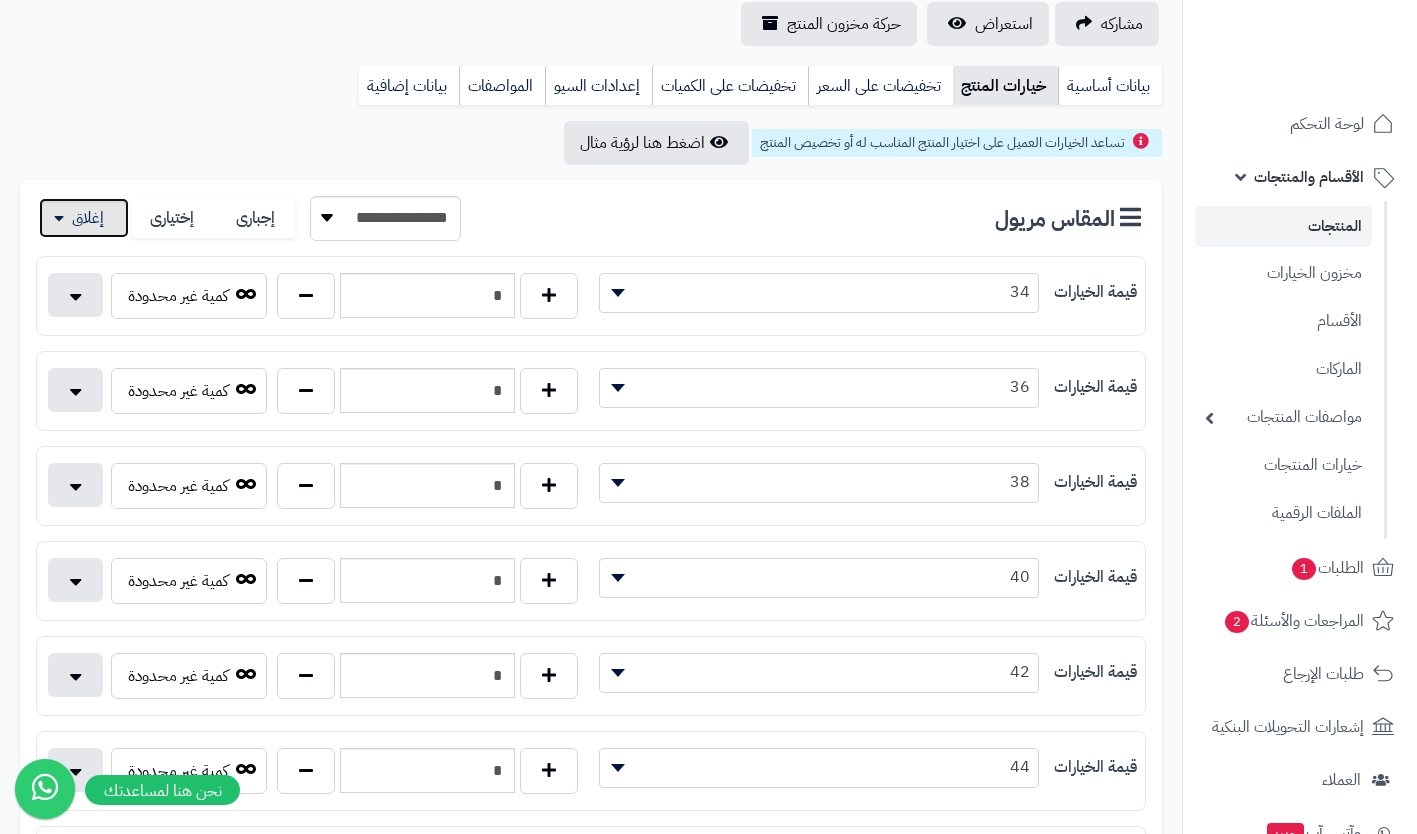 scroll, scrollTop: 215, scrollLeft: 0, axis: vertical 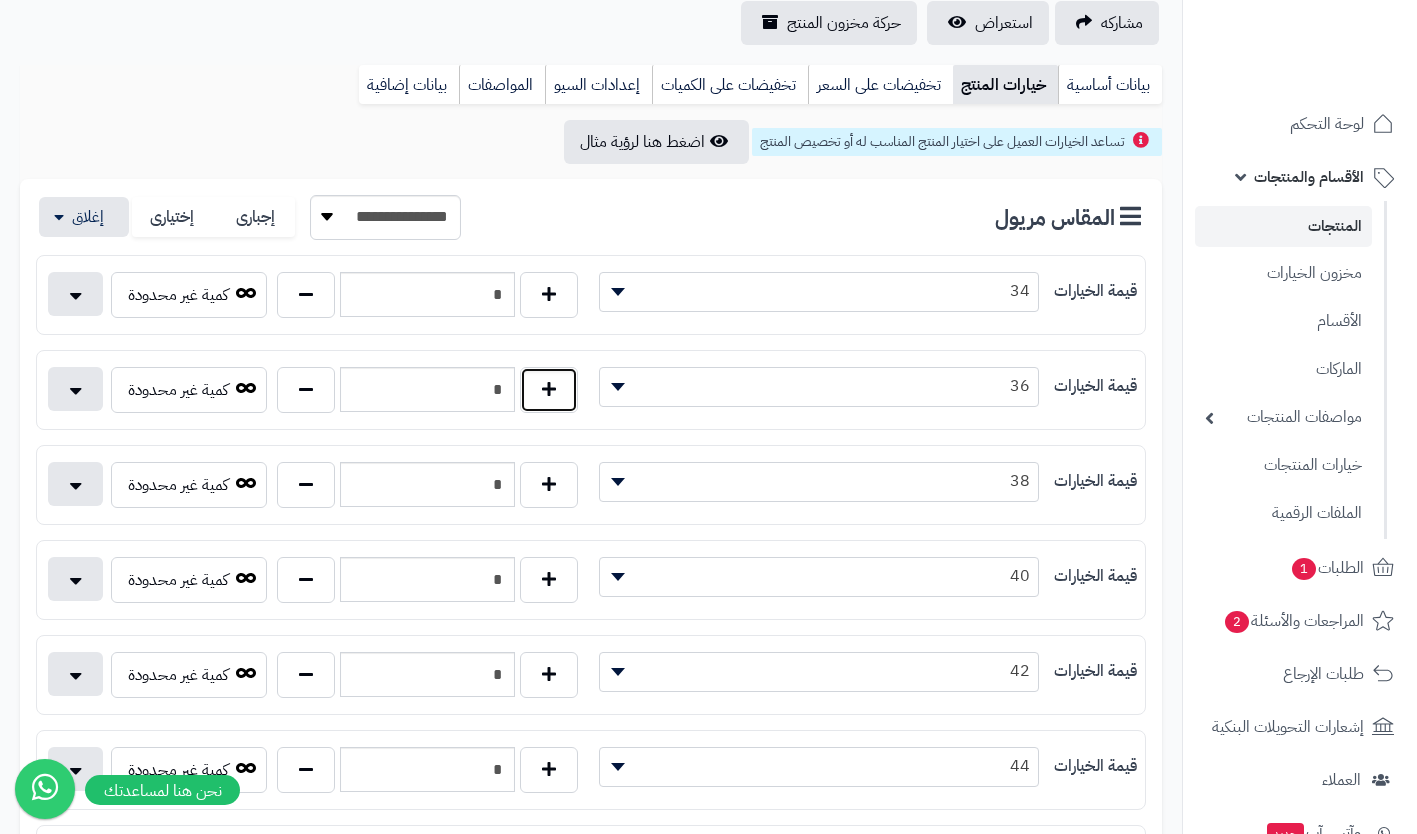click at bounding box center (549, 390) 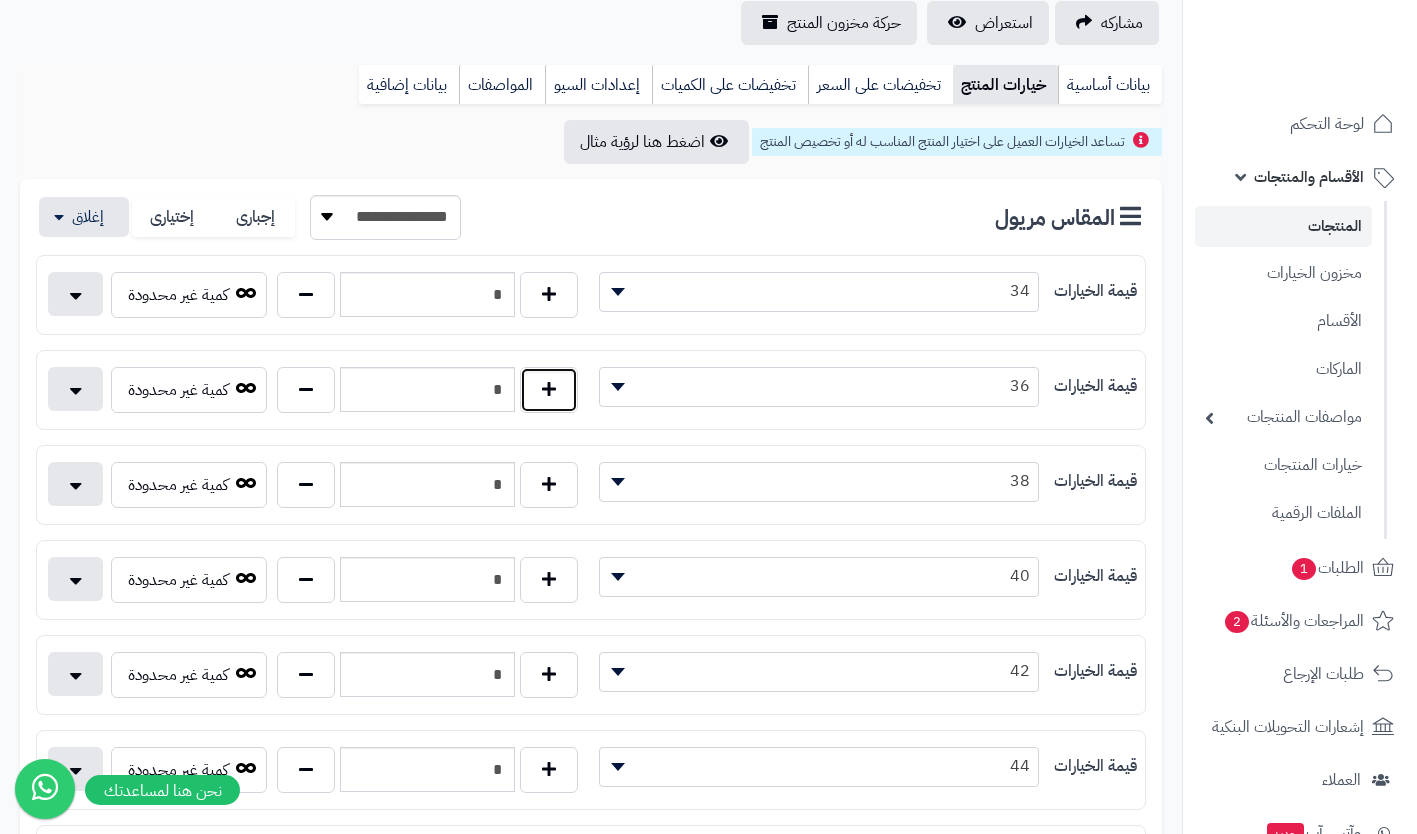 click at bounding box center (549, 390) 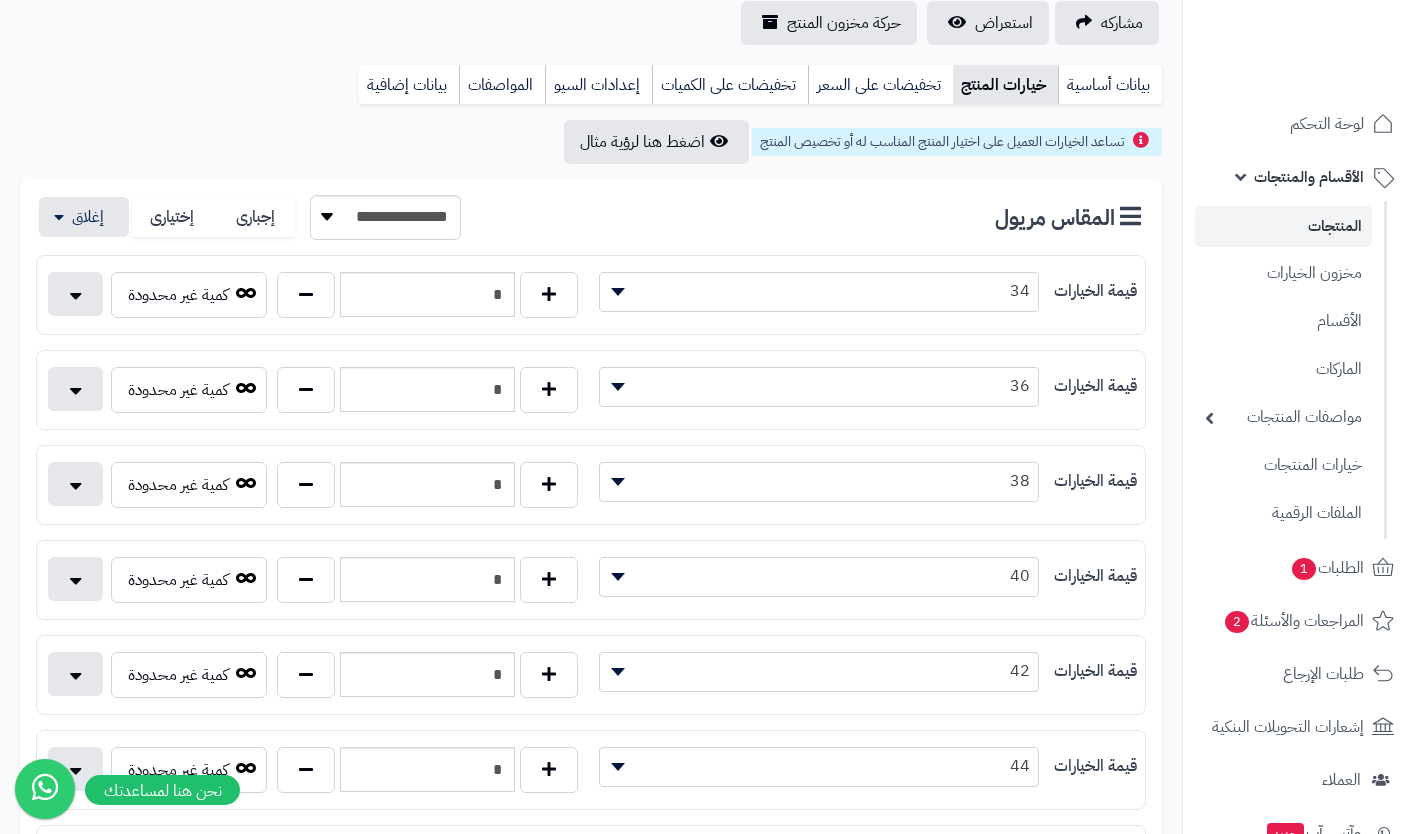 type on "*" 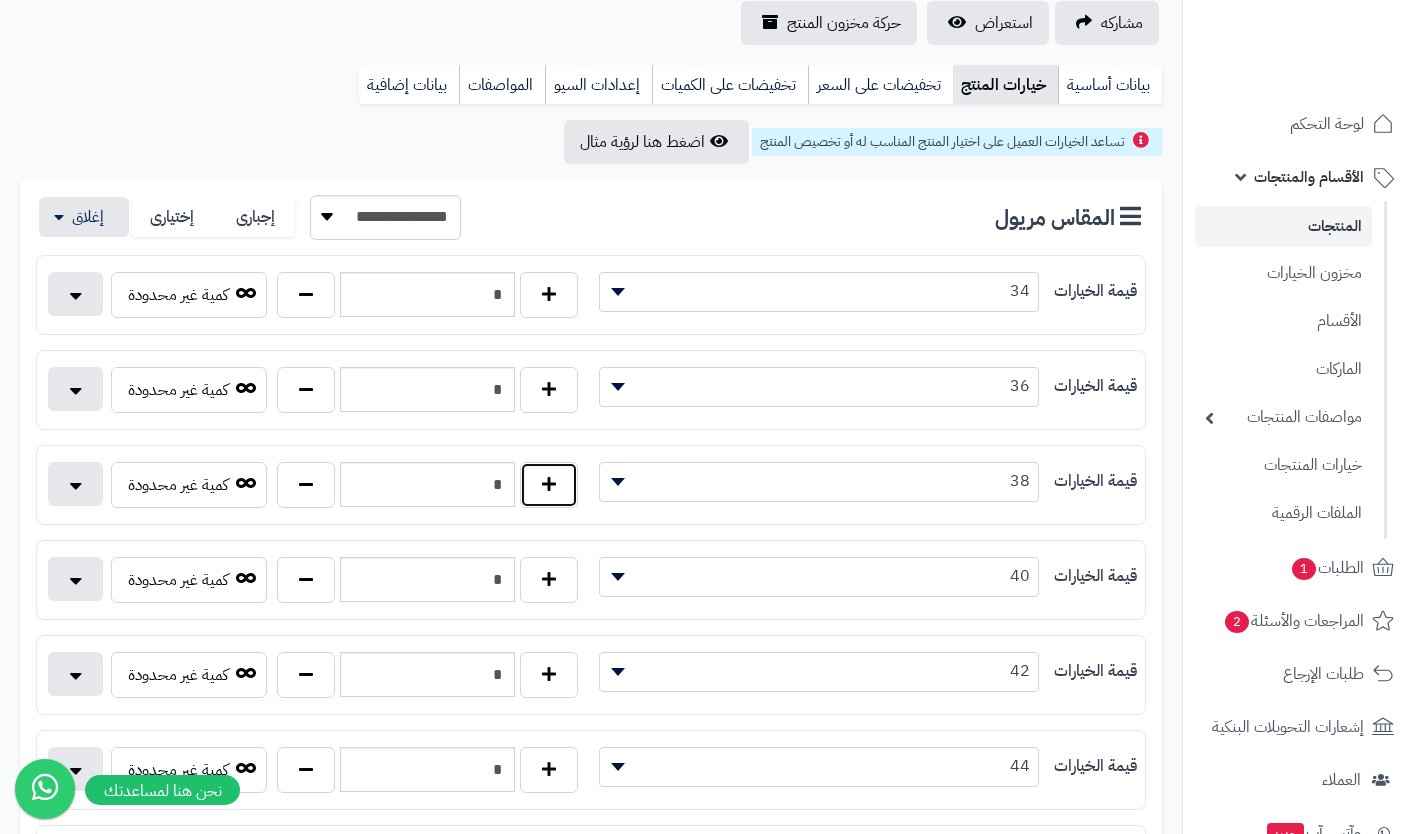 click at bounding box center (549, 485) 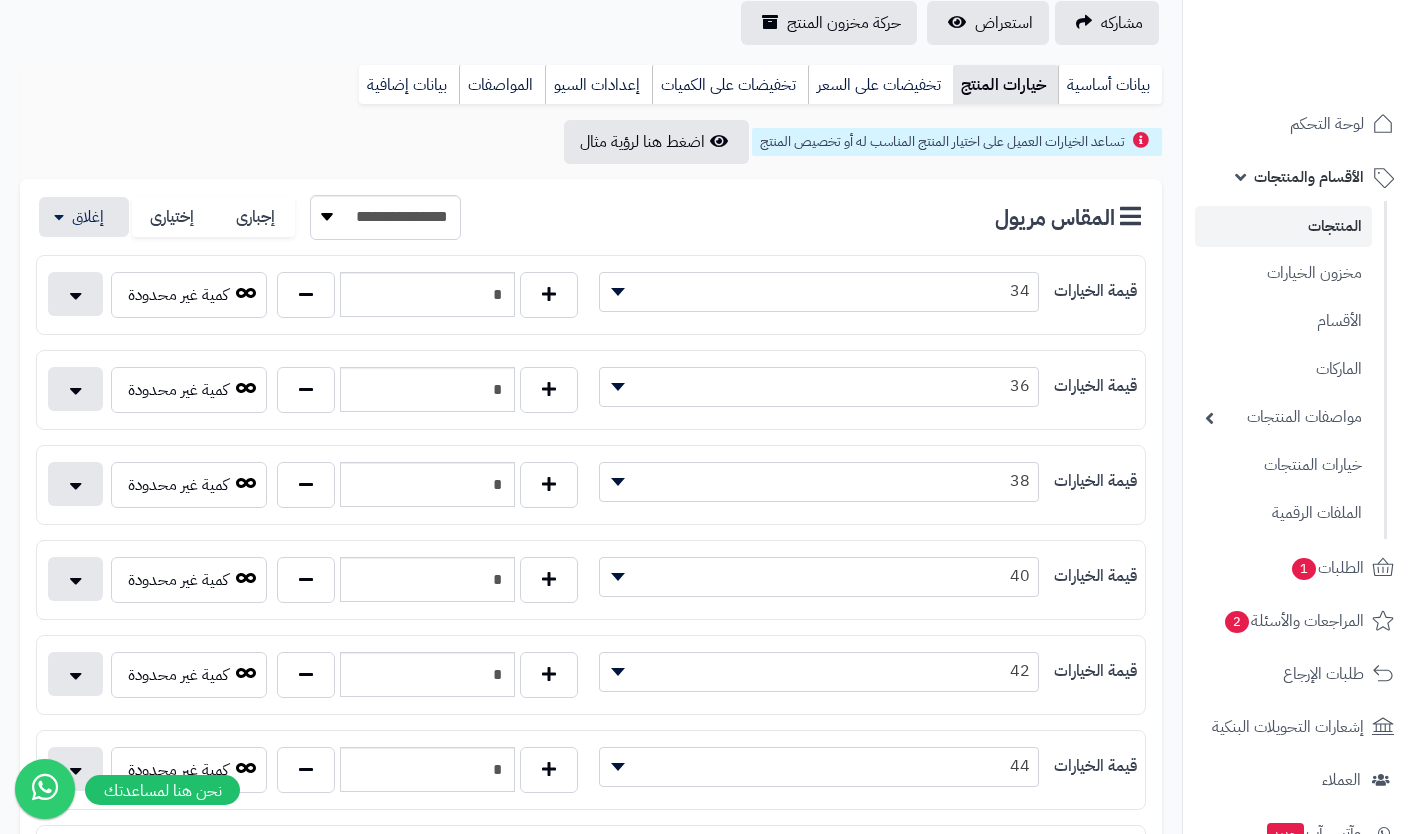 click at bounding box center (549, 485) 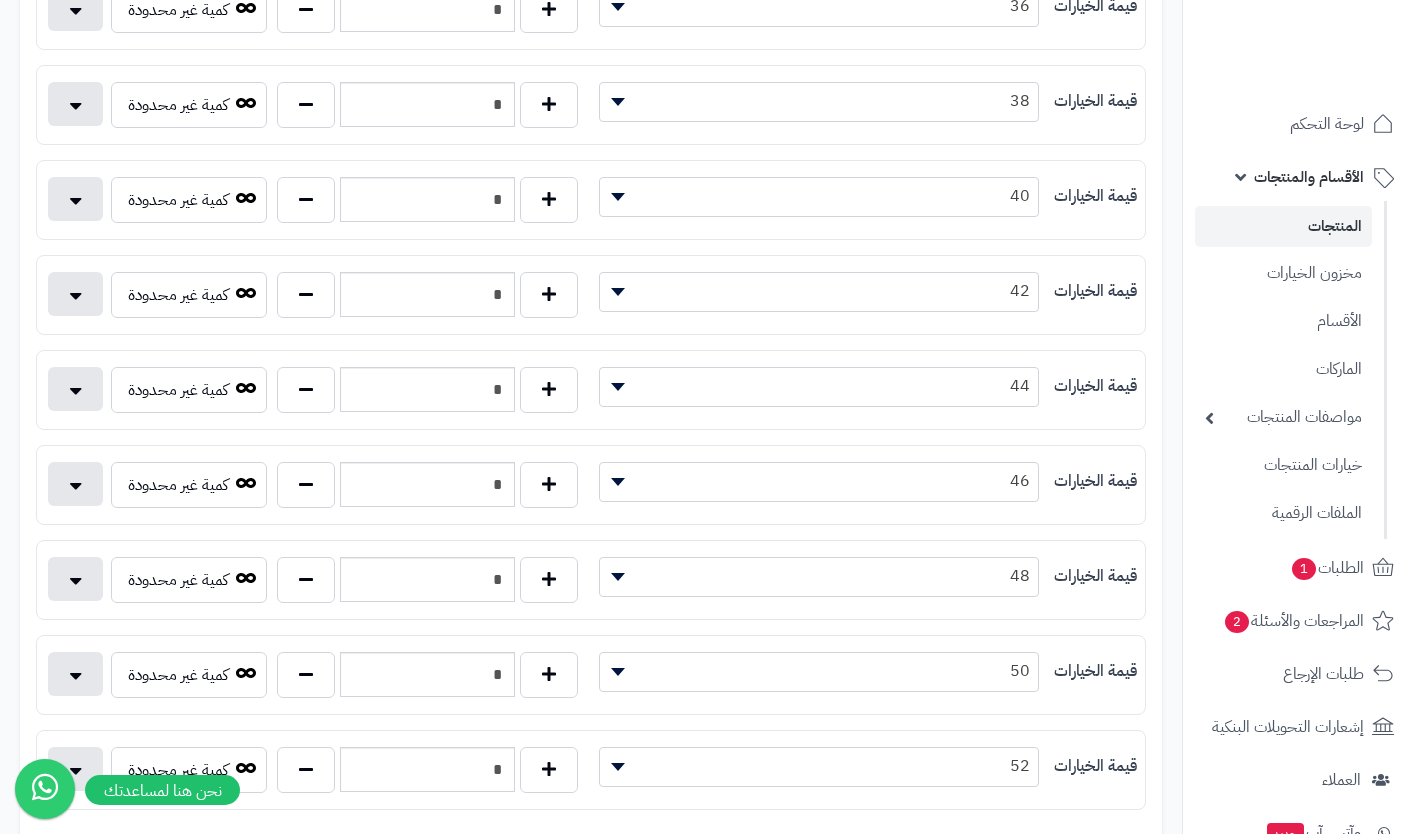 scroll, scrollTop: 611, scrollLeft: 0, axis: vertical 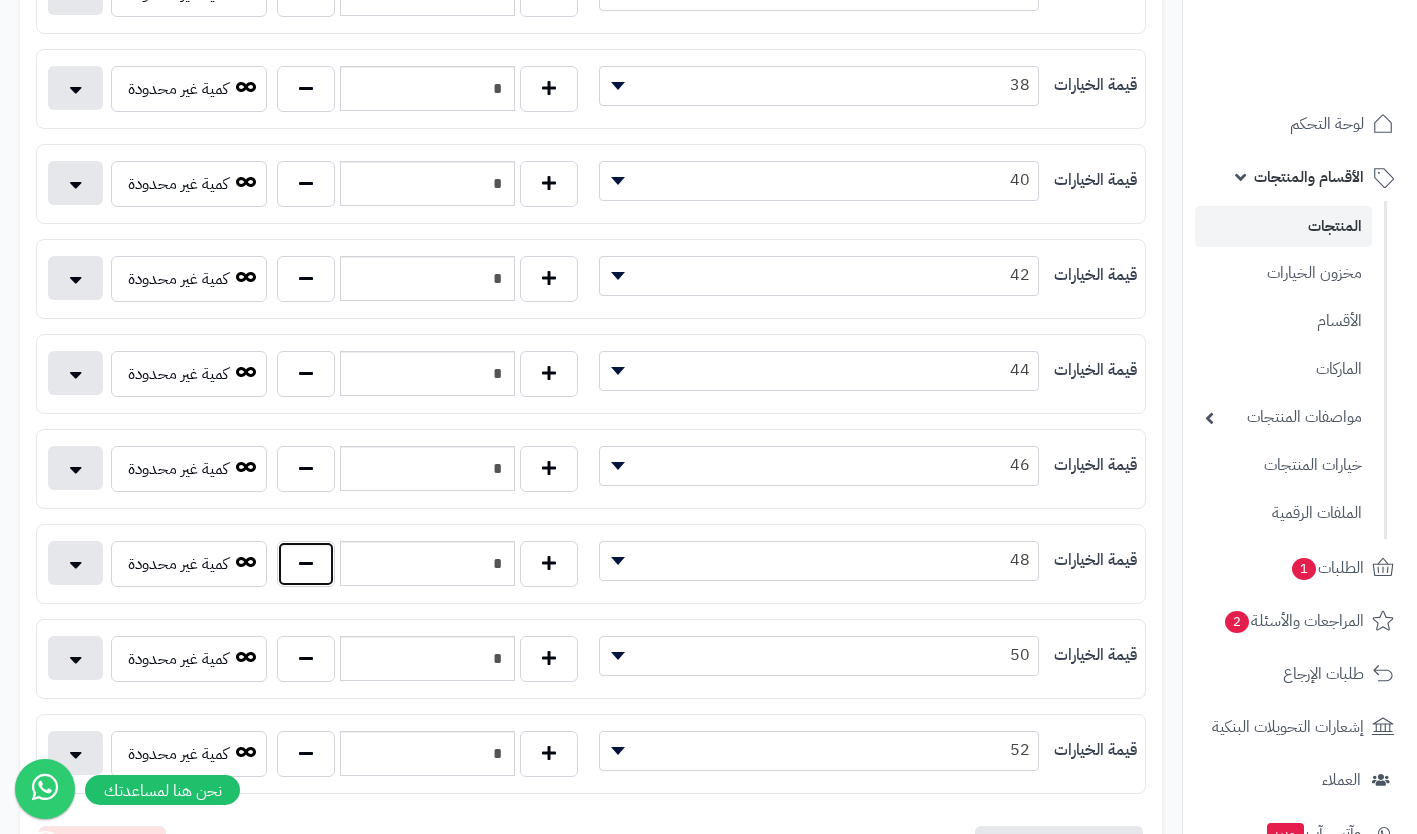 click at bounding box center (306, 564) 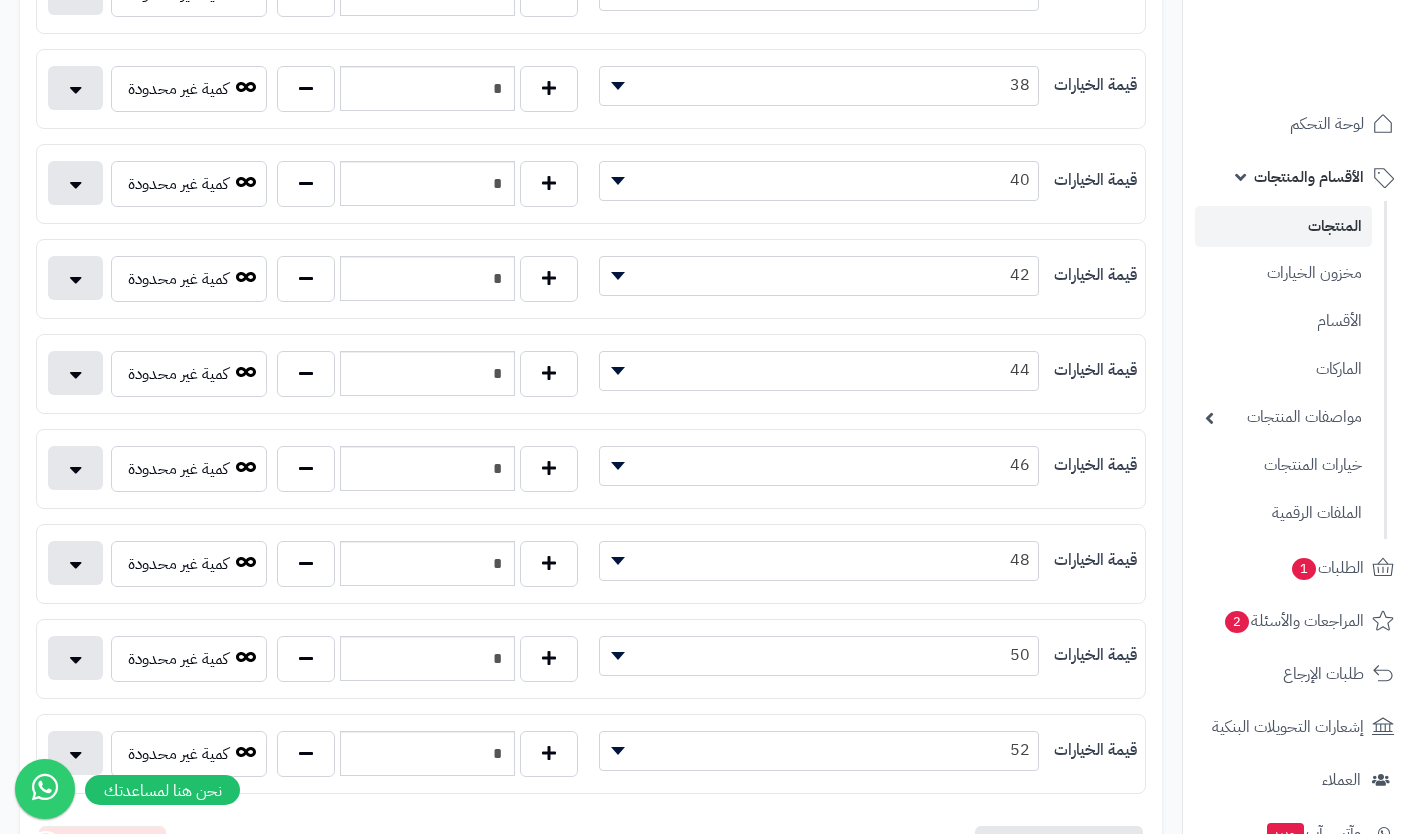 type on "*" 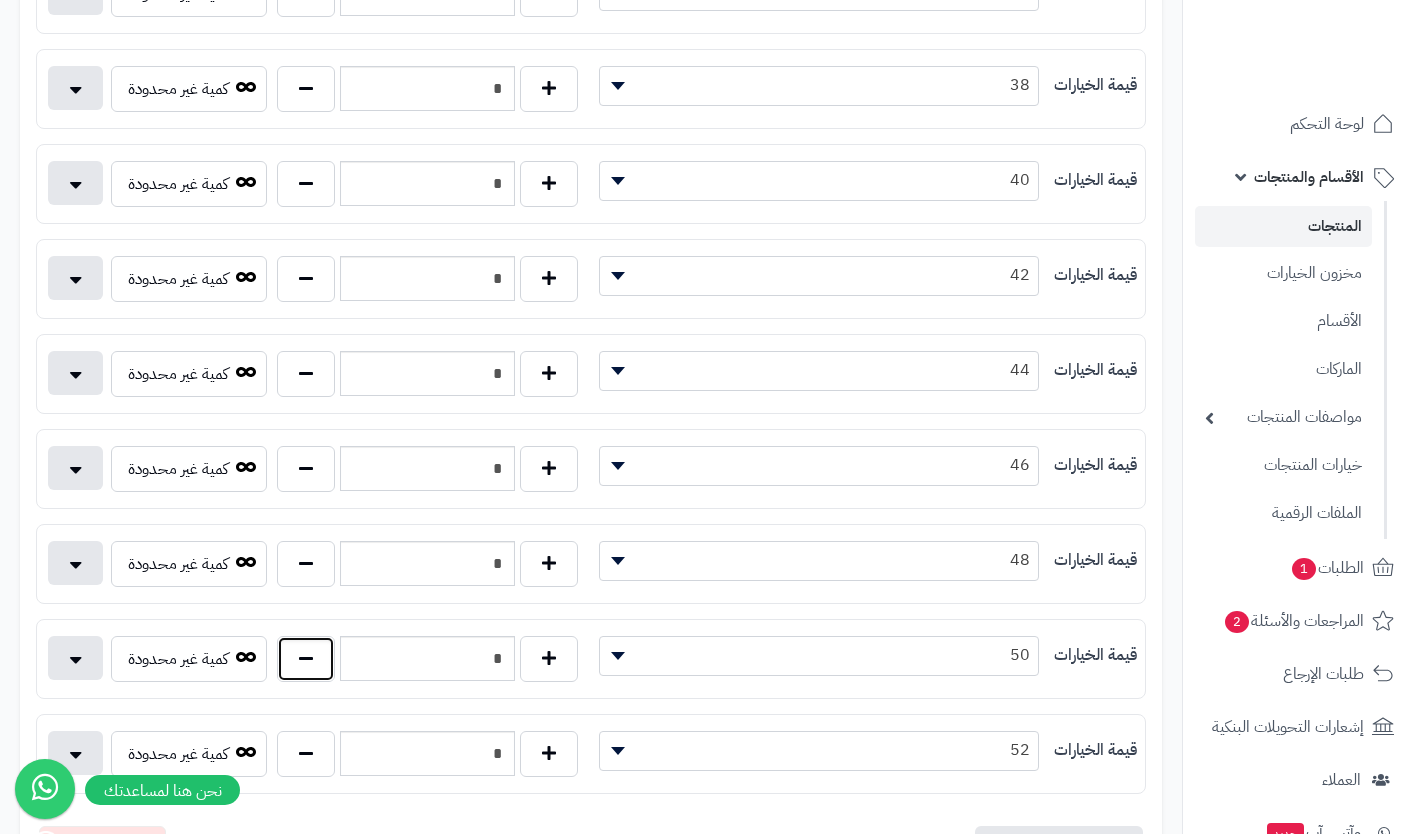 click at bounding box center [306, 659] 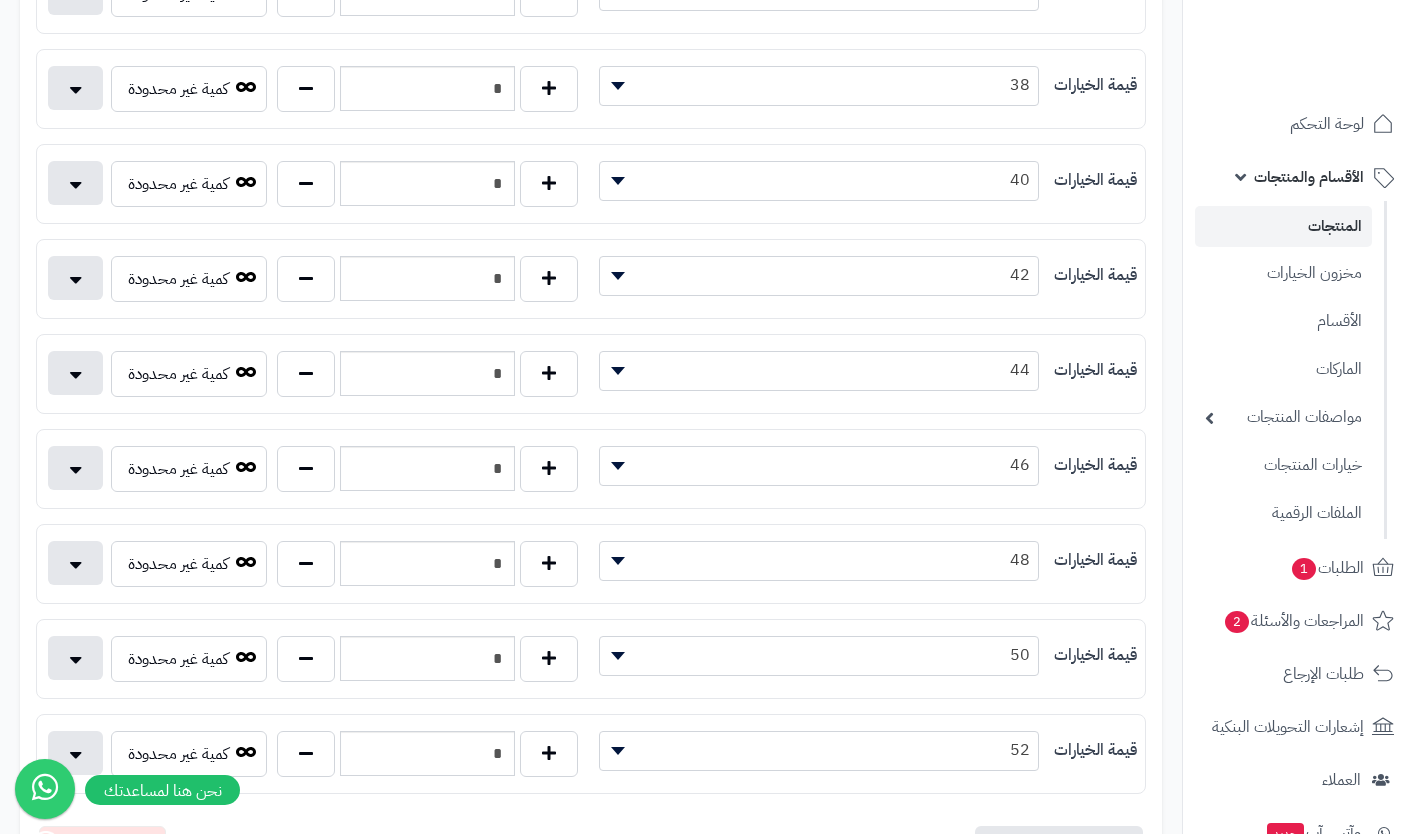 type on "*" 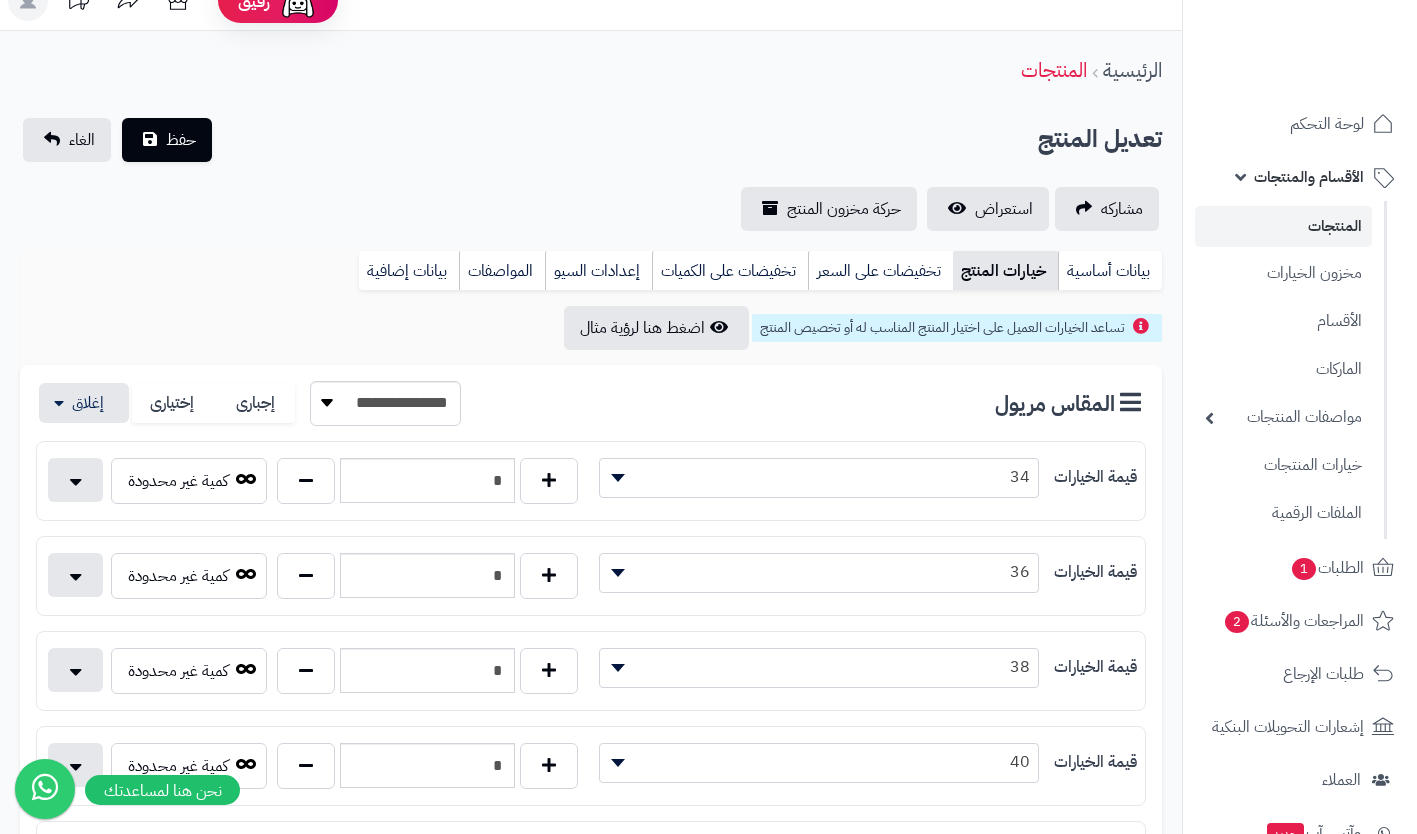 scroll, scrollTop: 0, scrollLeft: 0, axis: both 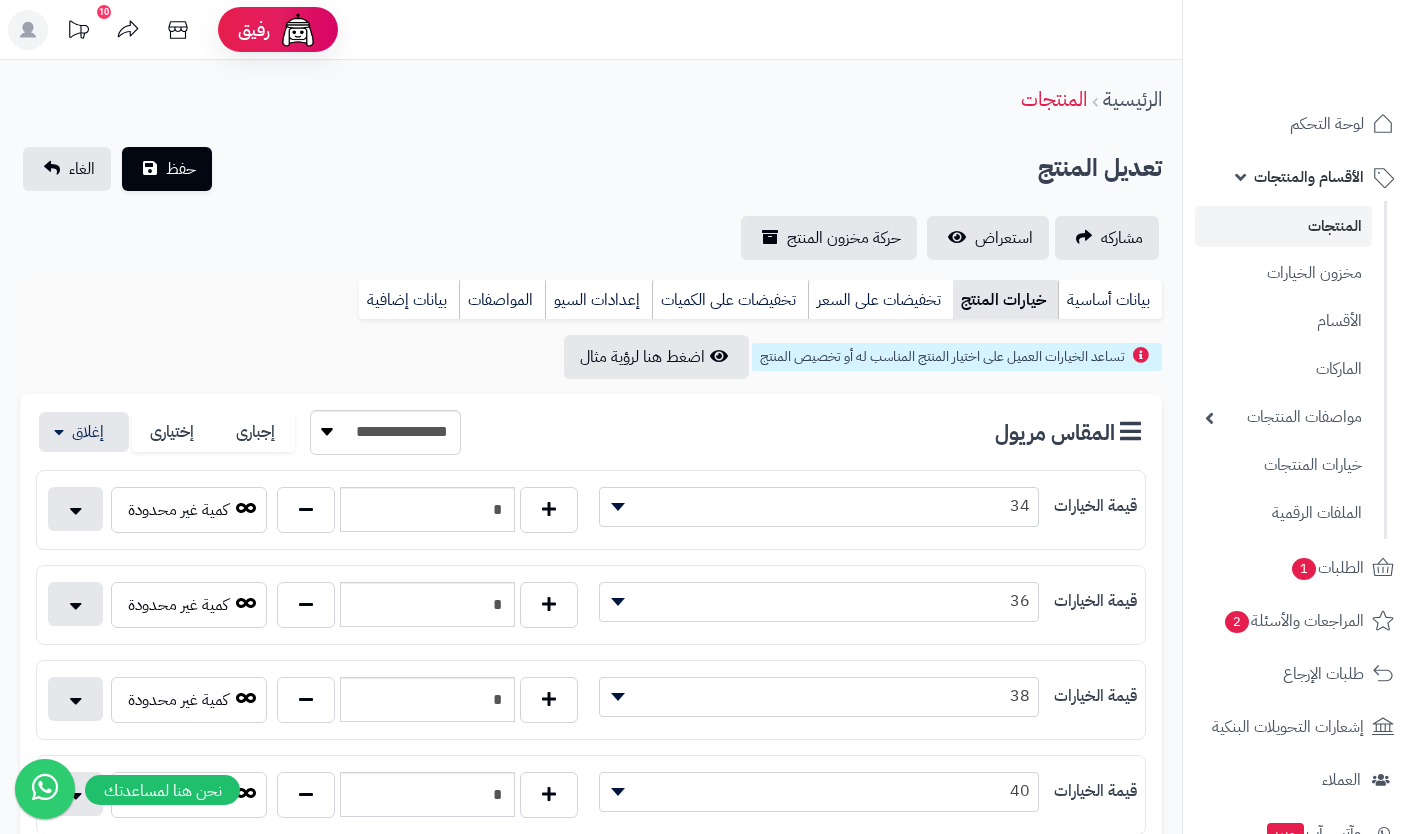 click on "حفظ" at bounding box center [181, 169] 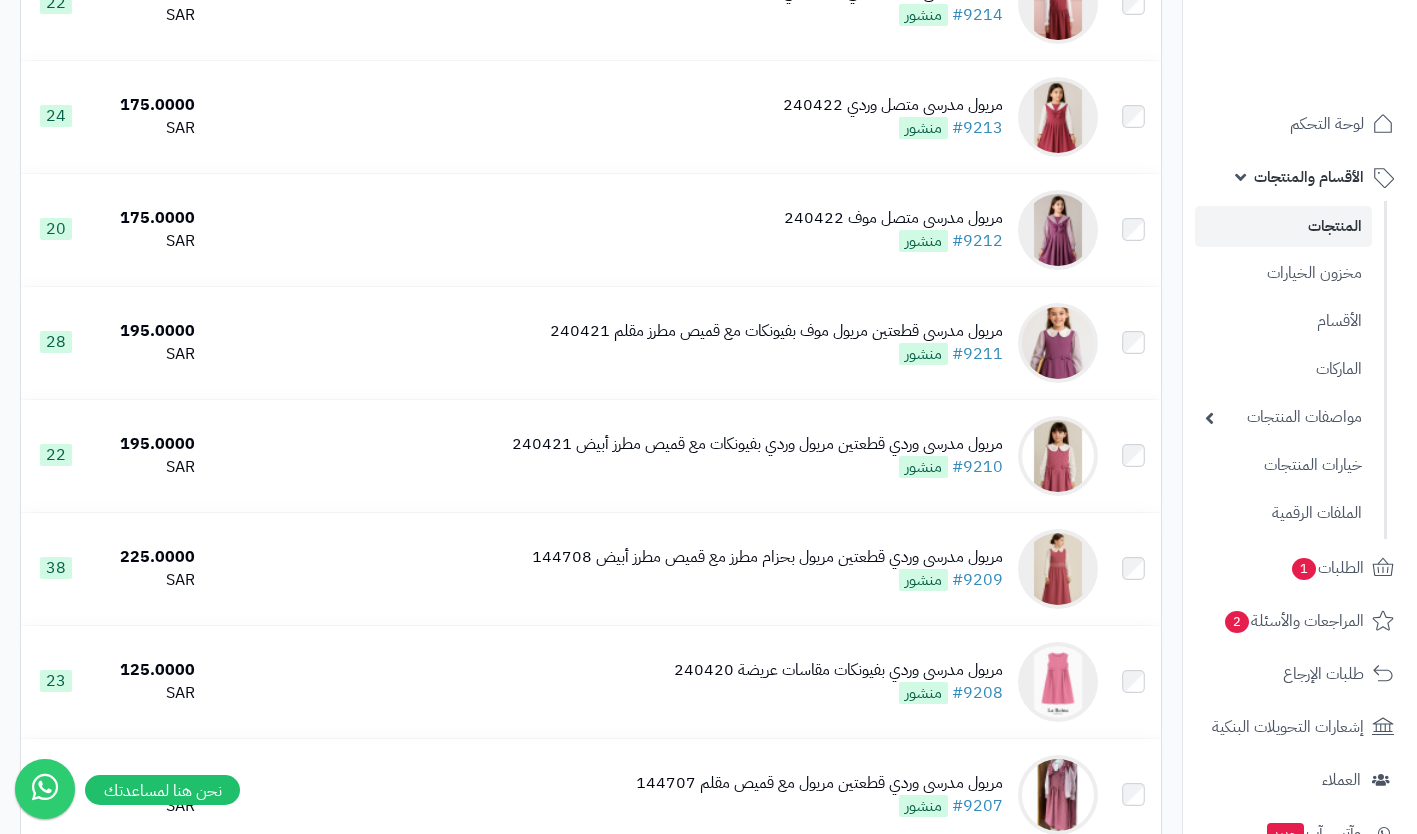 scroll, scrollTop: 968, scrollLeft: 0, axis: vertical 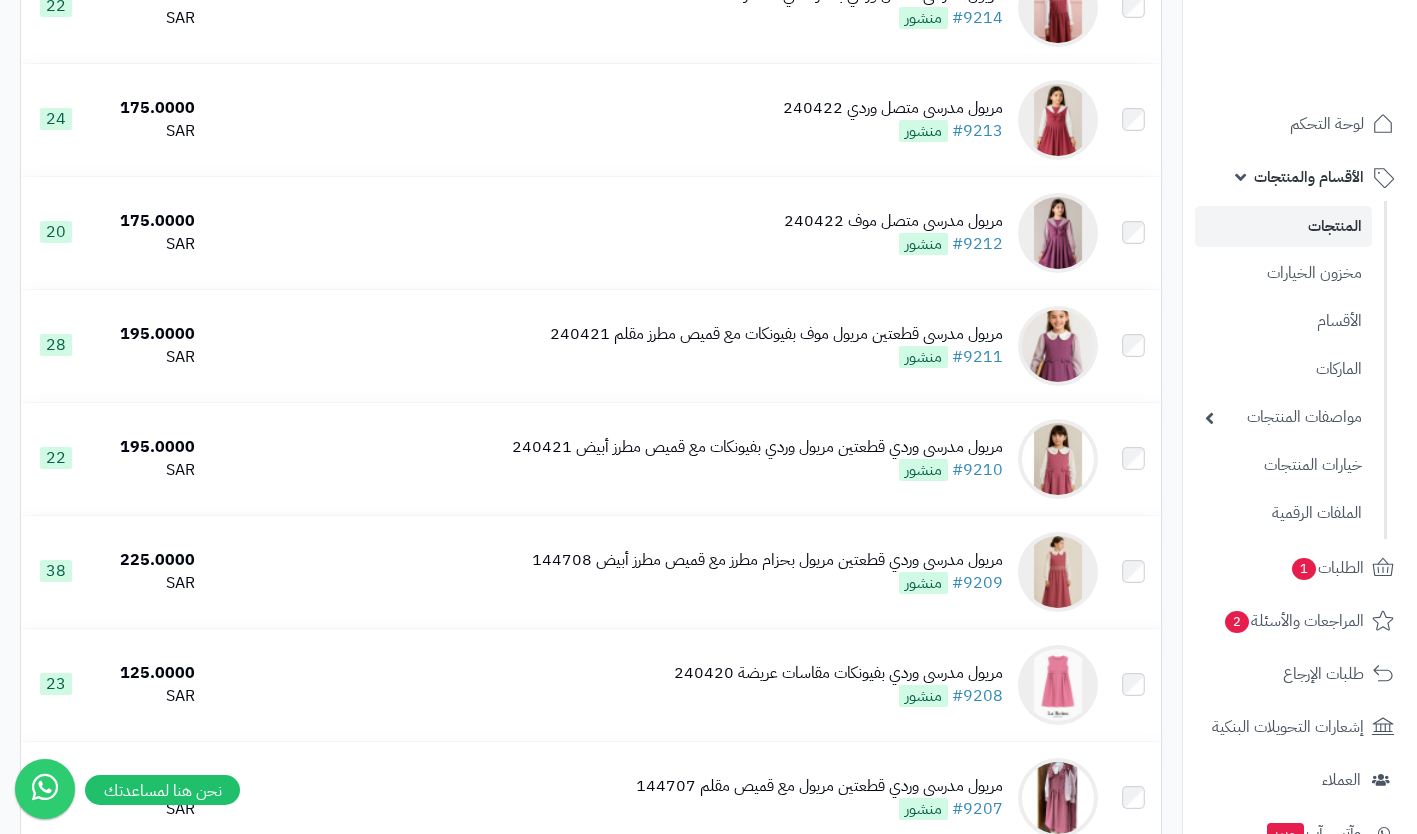 click on "مريول مدرسي متصل وردي  [DATE]
#9213
منشور" at bounding box center (654, 120) 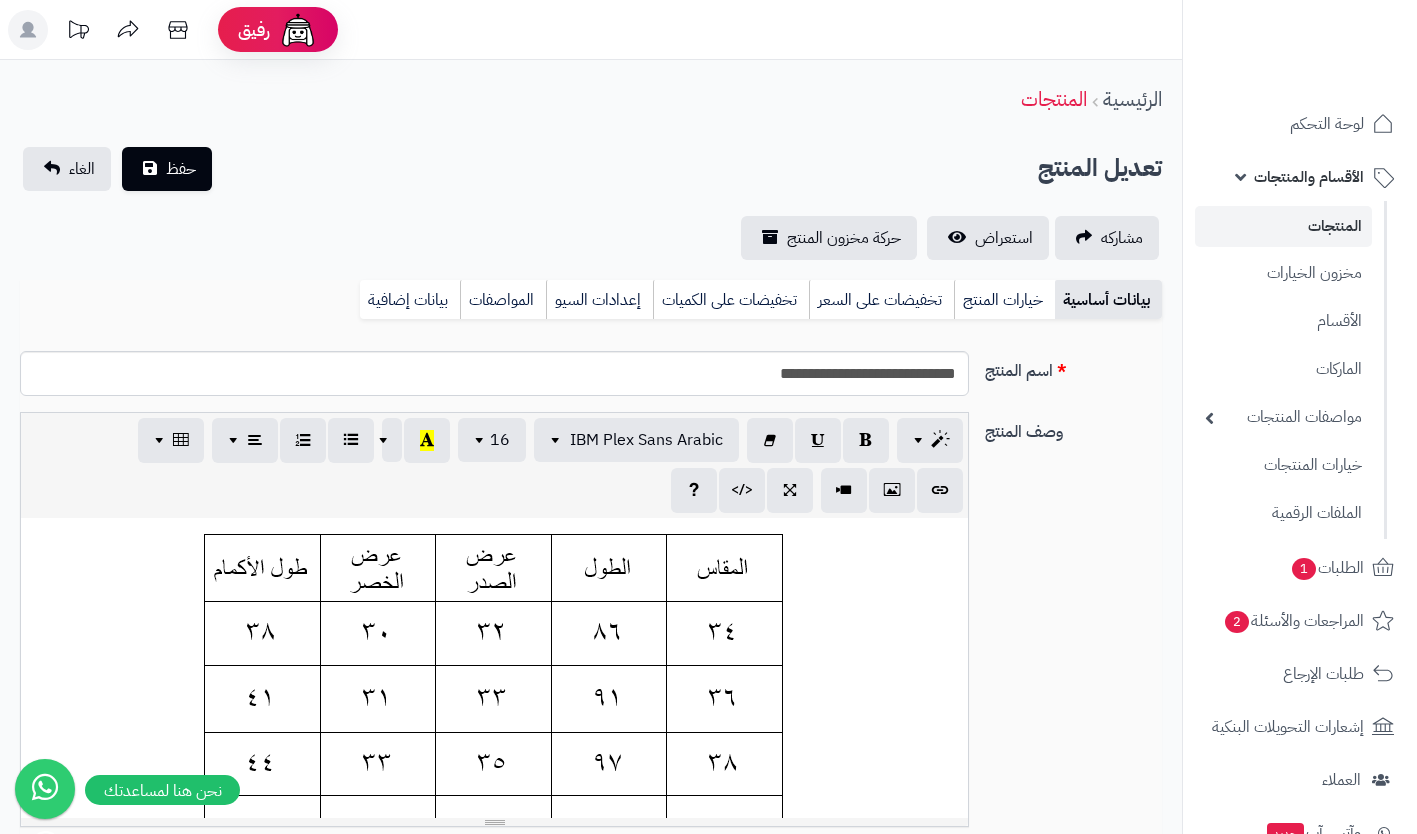 scroll, scrollTop: 0, scrollLeft: 0, axis: both 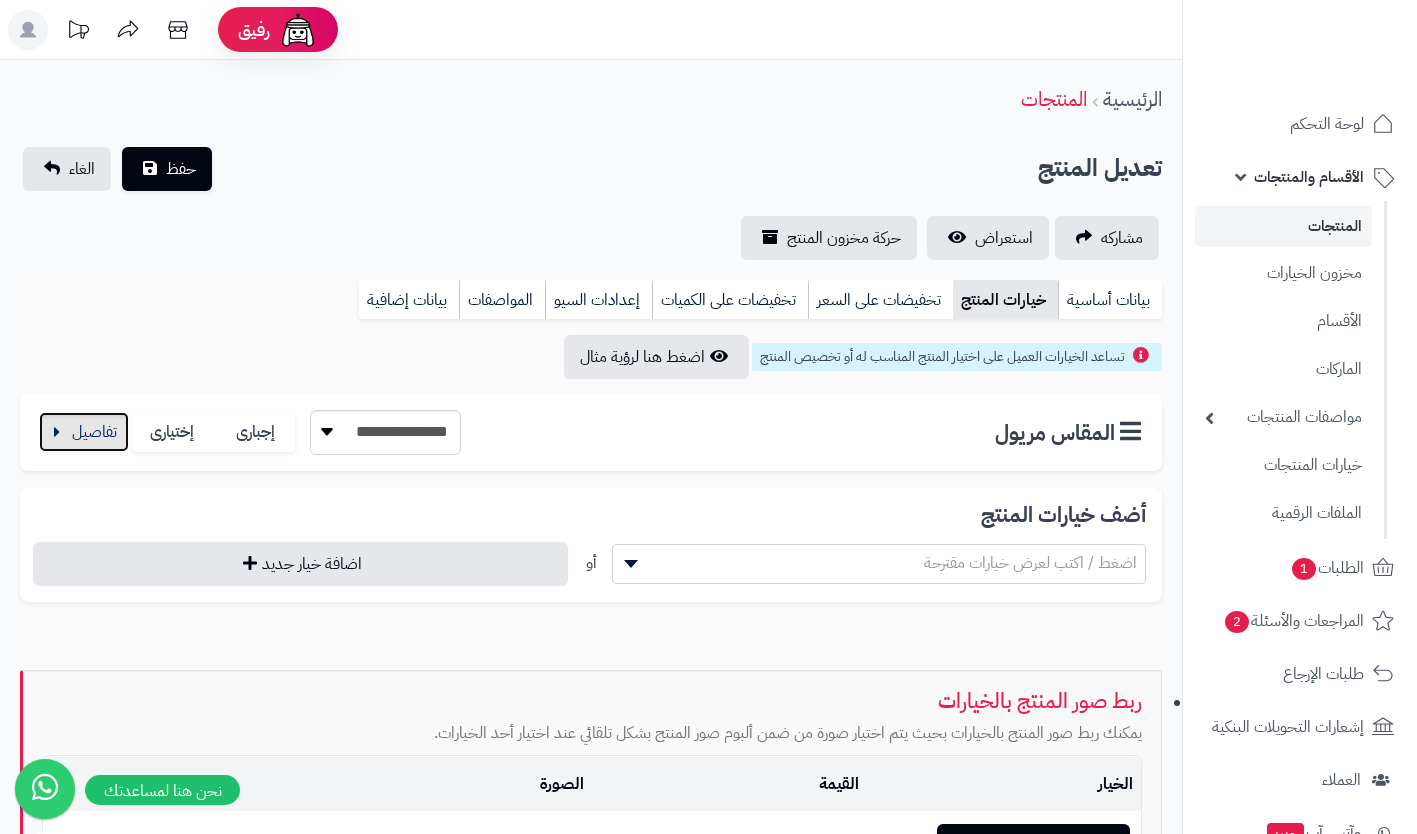 click at bounding box center (84, 432) 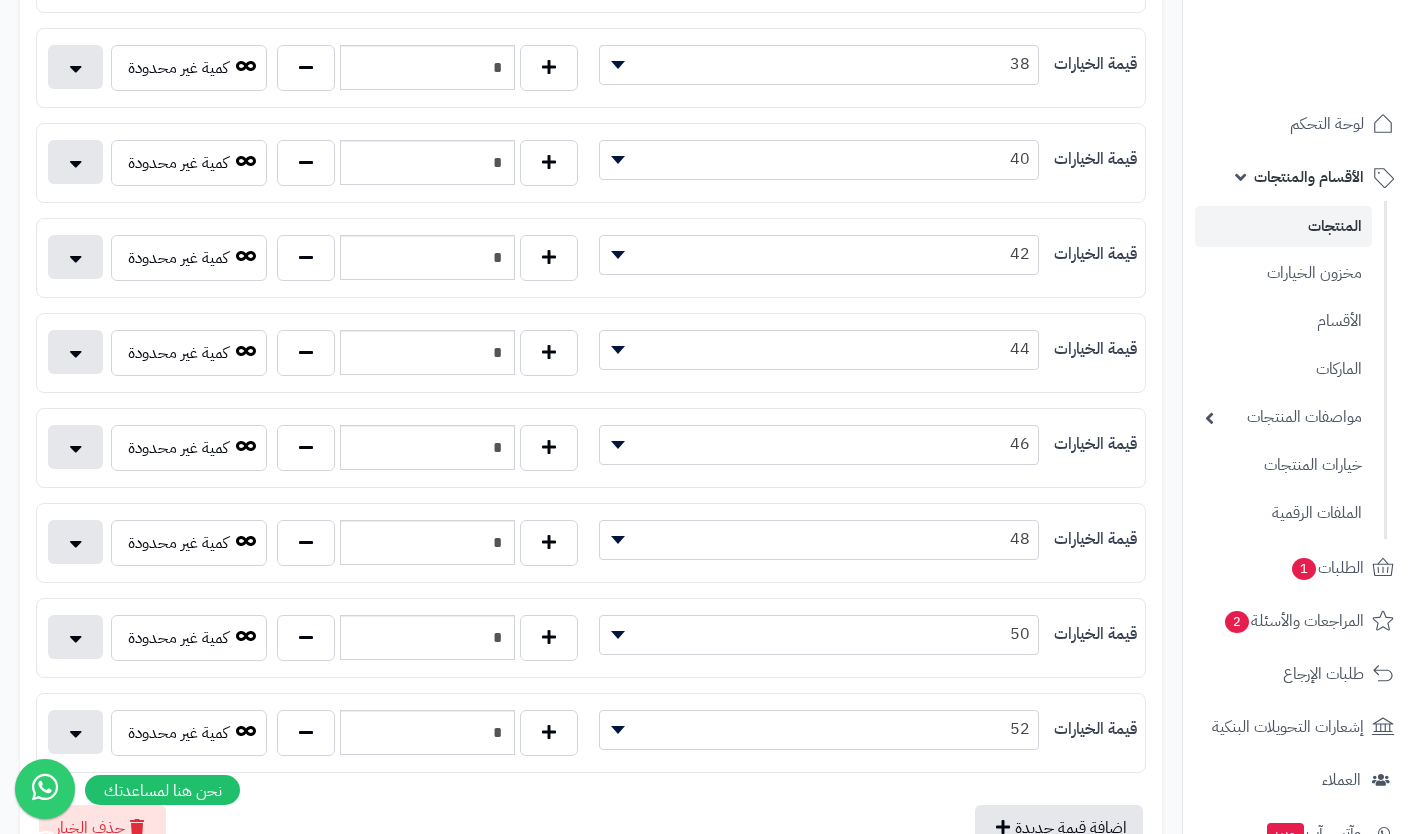 scroll, scrollTop: 632, scrollLeft: 0, axis: vertical 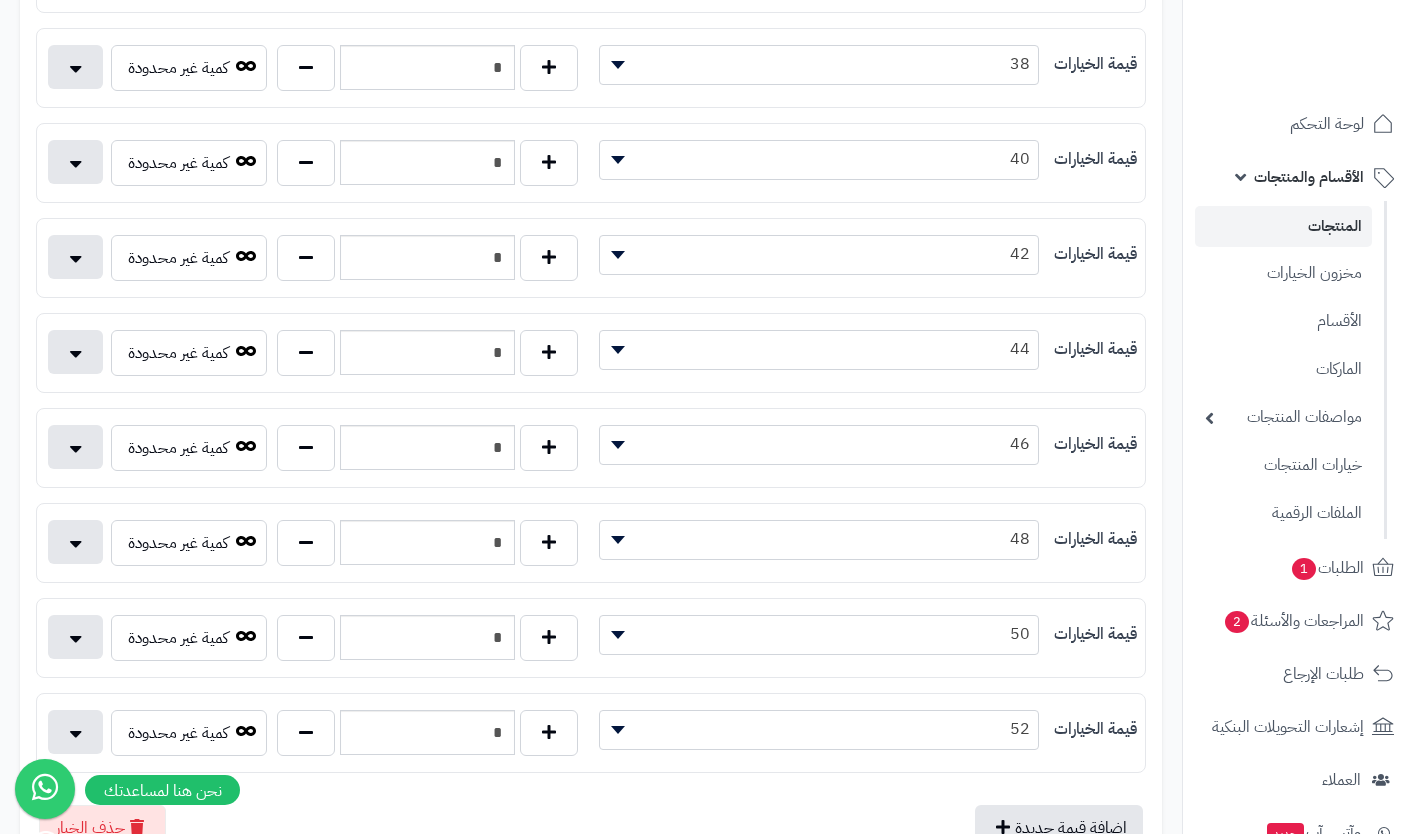click at bounding box center (549, 543) 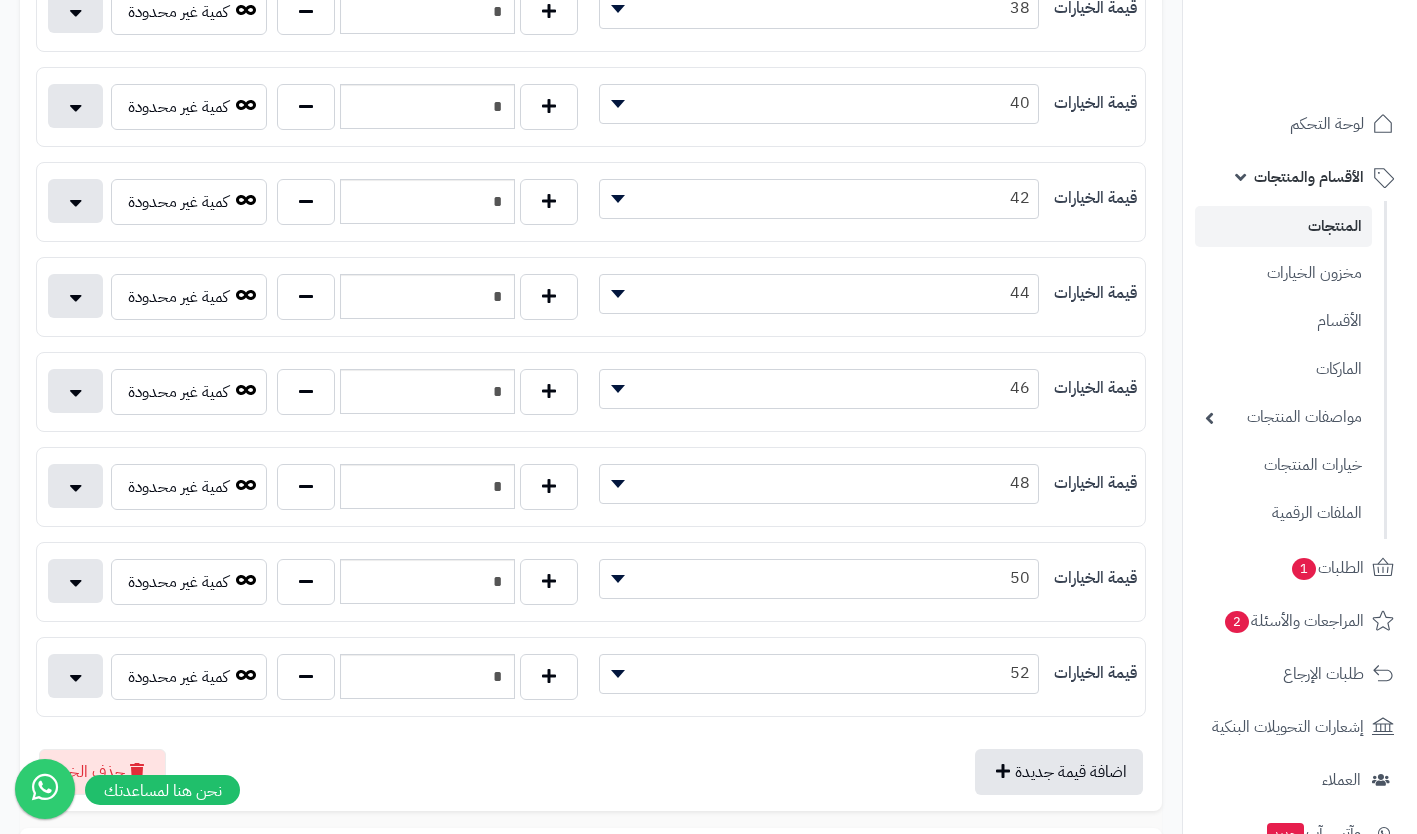 scroll, scrollTop: 691, scrollLeft: 0, axis: vertical 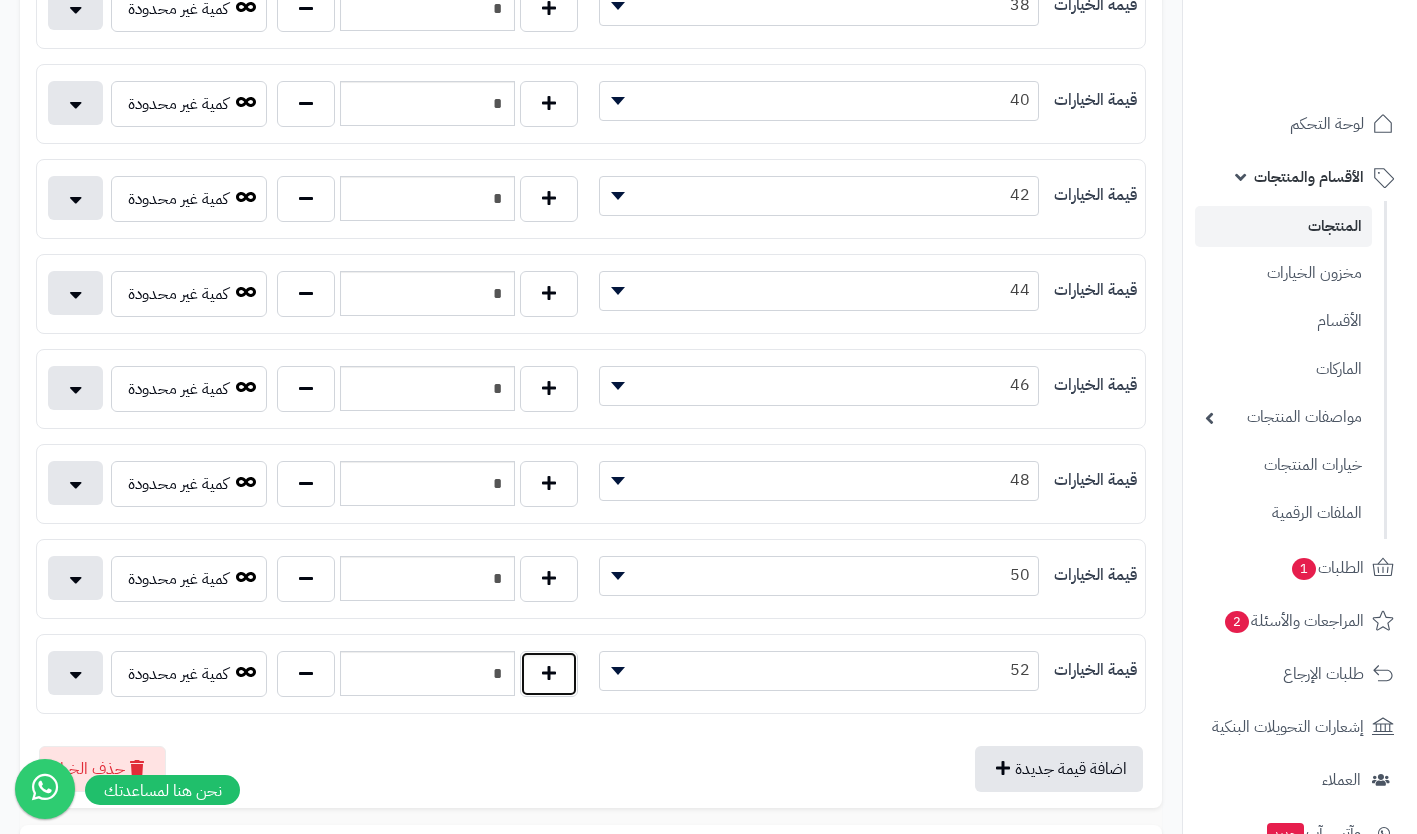 click at bounding box center [549, 674] 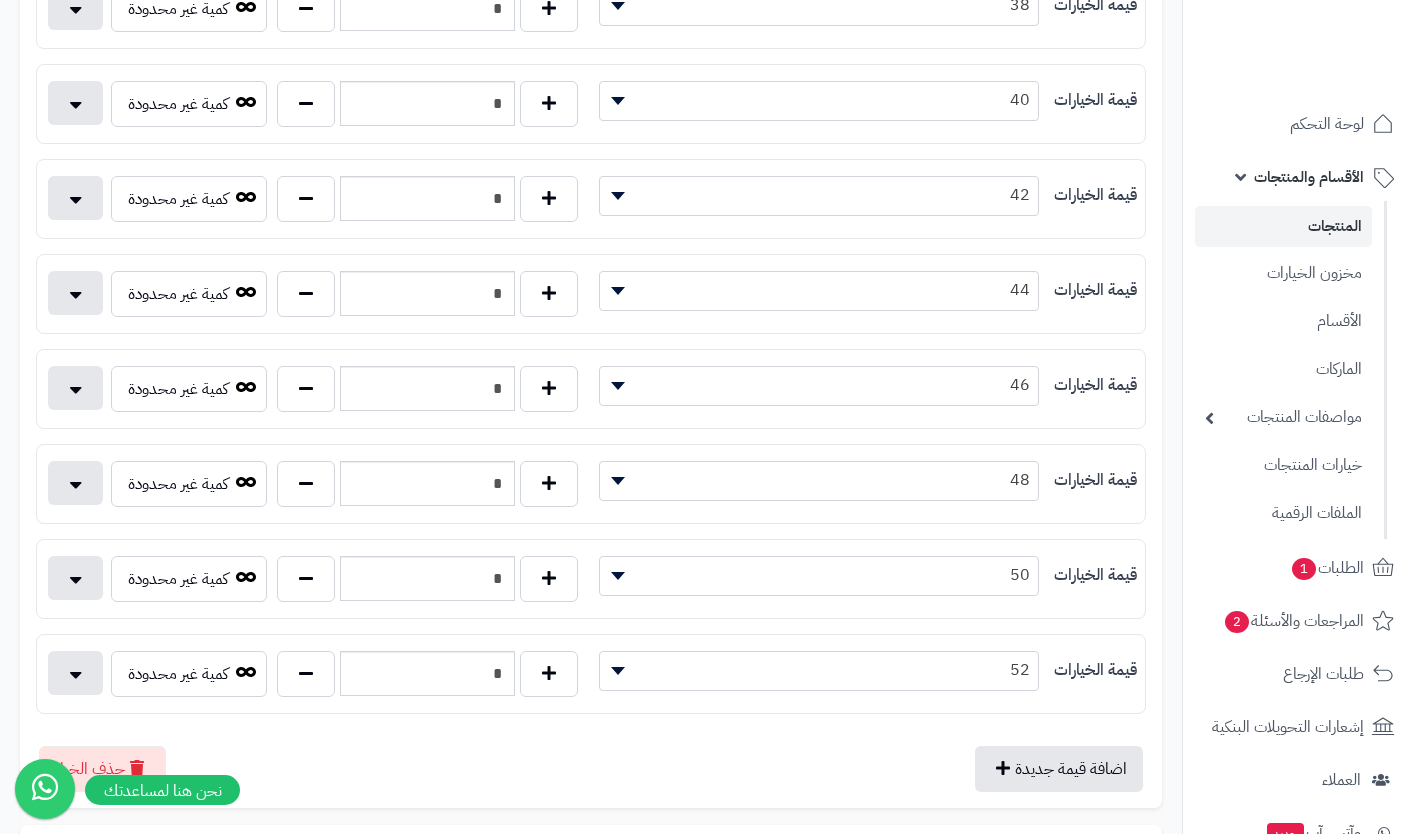 click at bounding box center [549, 674] 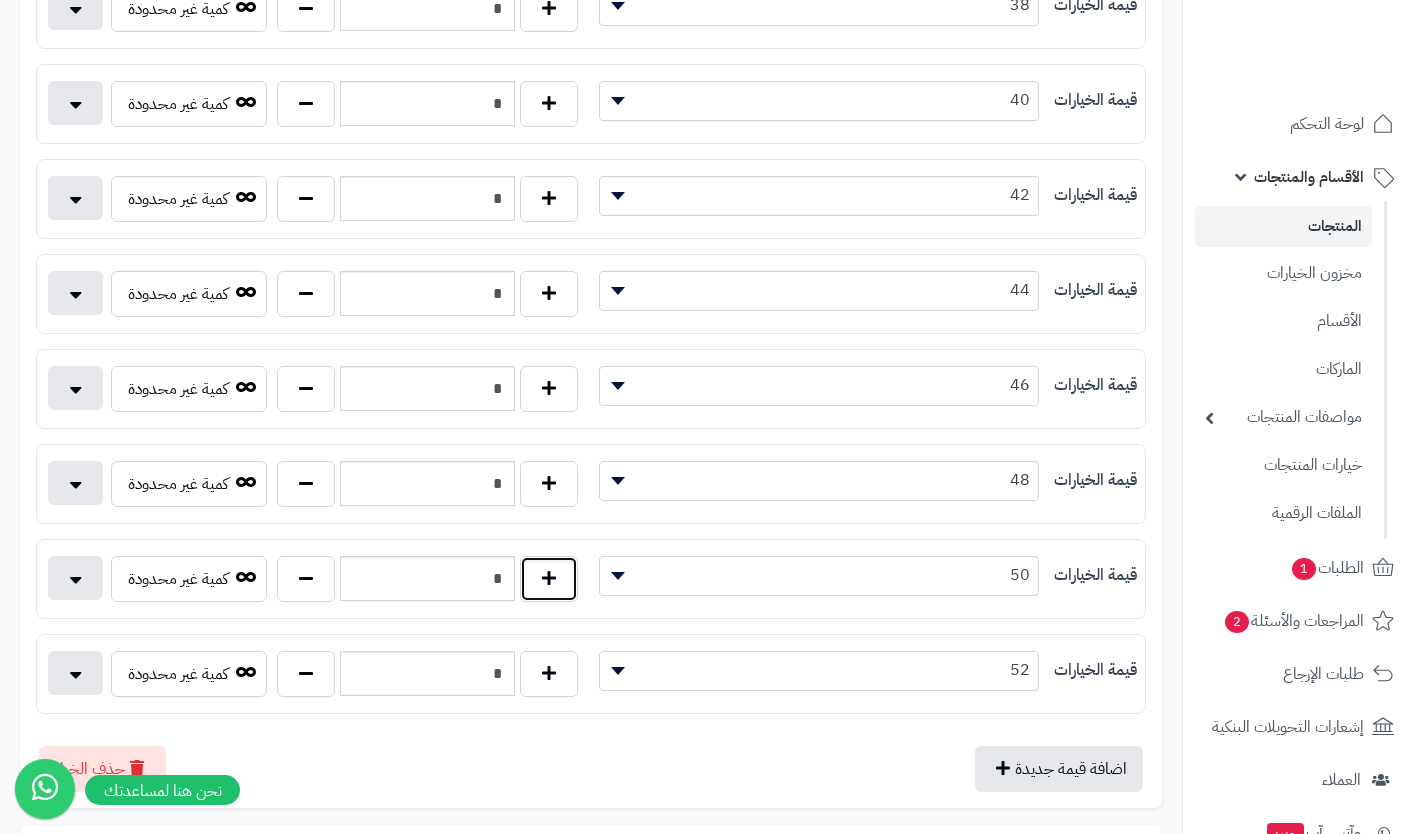 click at bounding box center (549, 579) 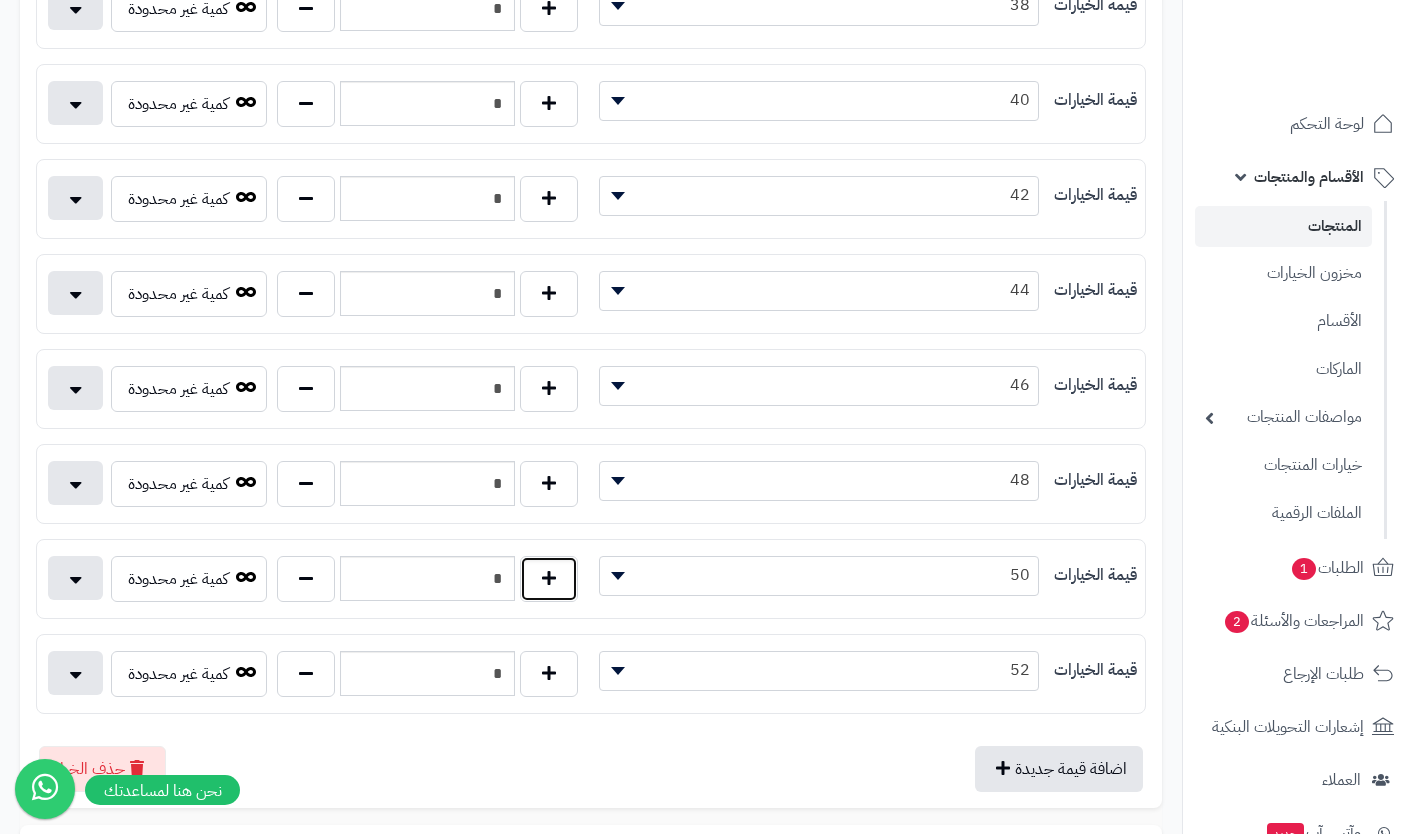 click at bounding box center [549, 579] 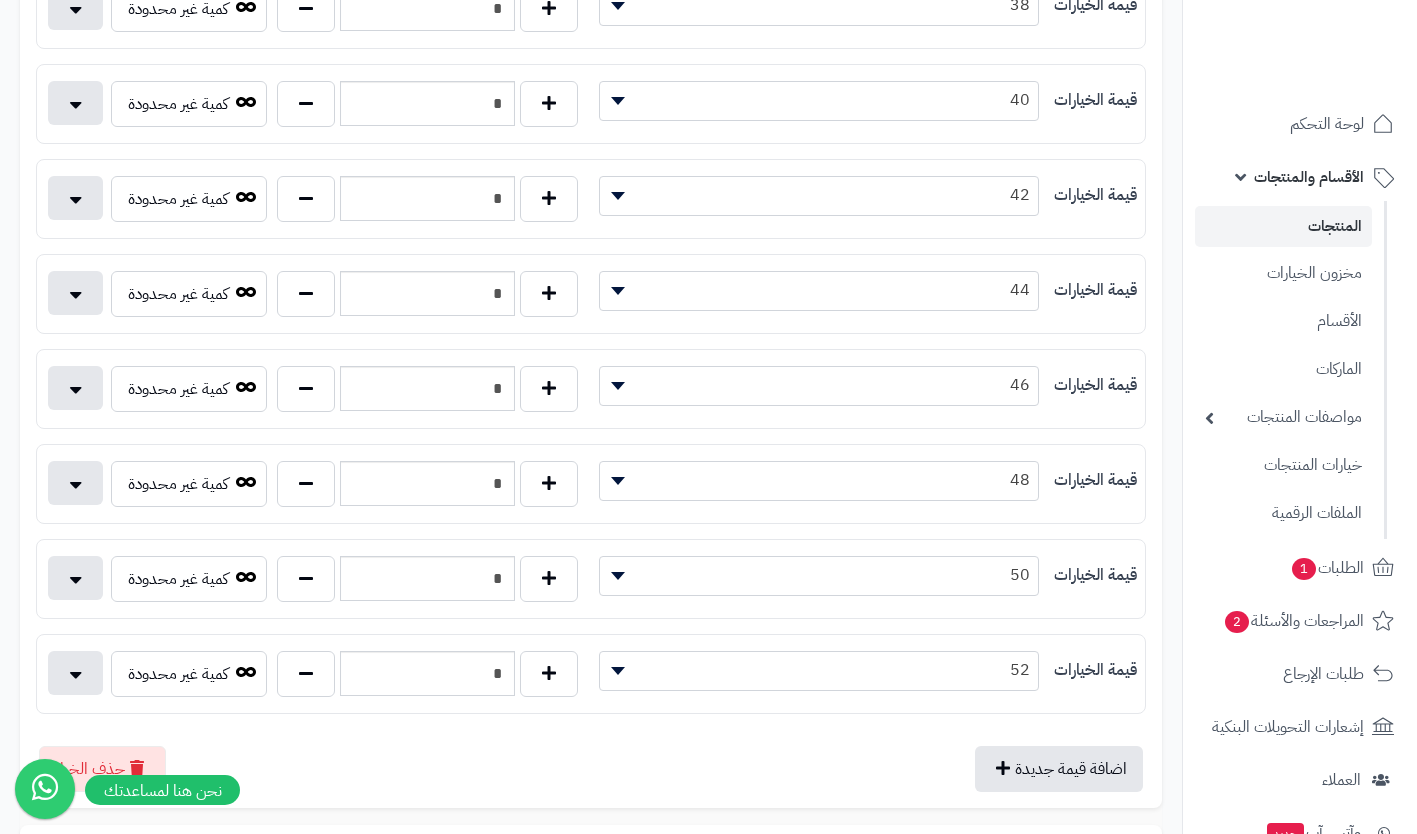 type on "*" 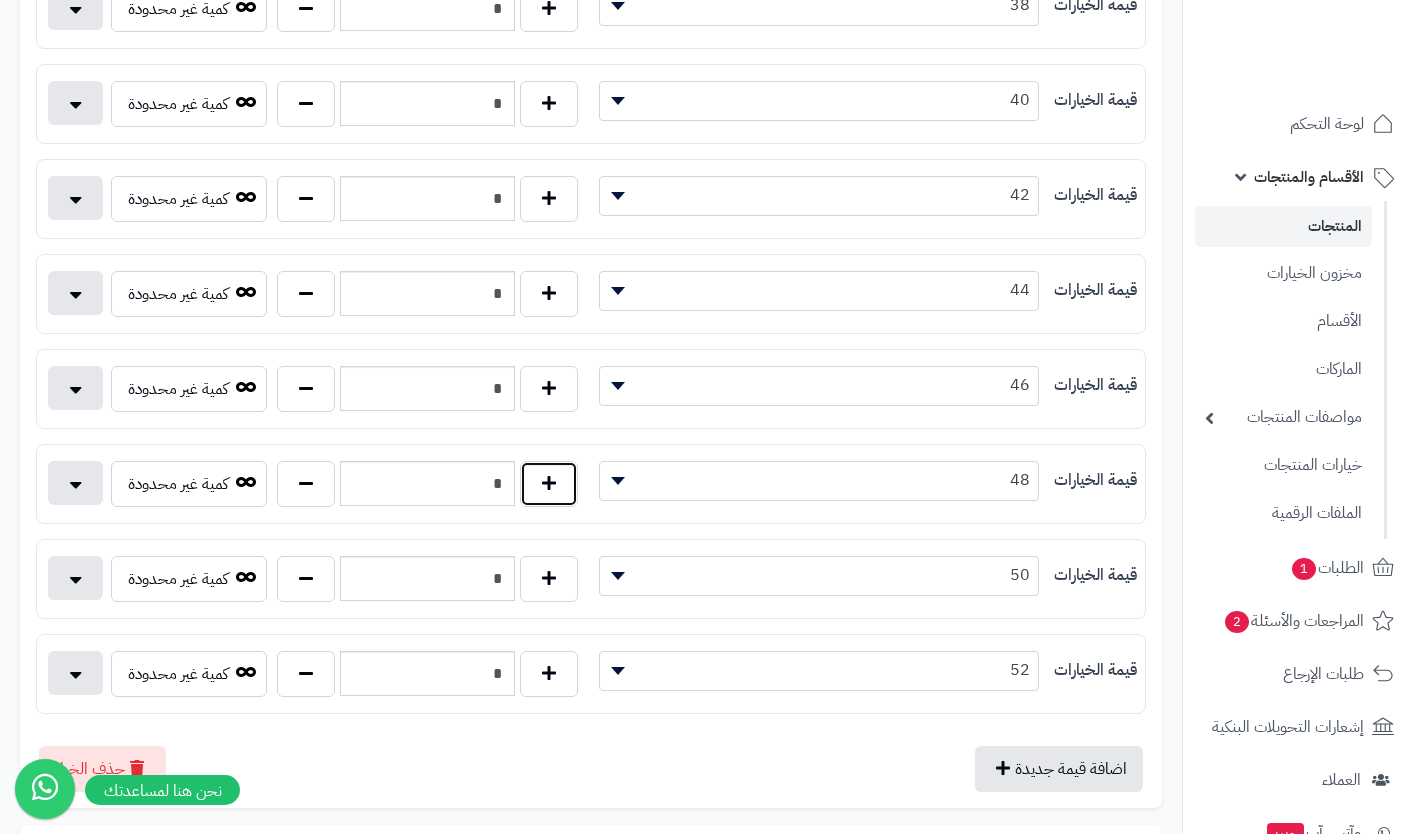 click at bounding box center (549, 484) 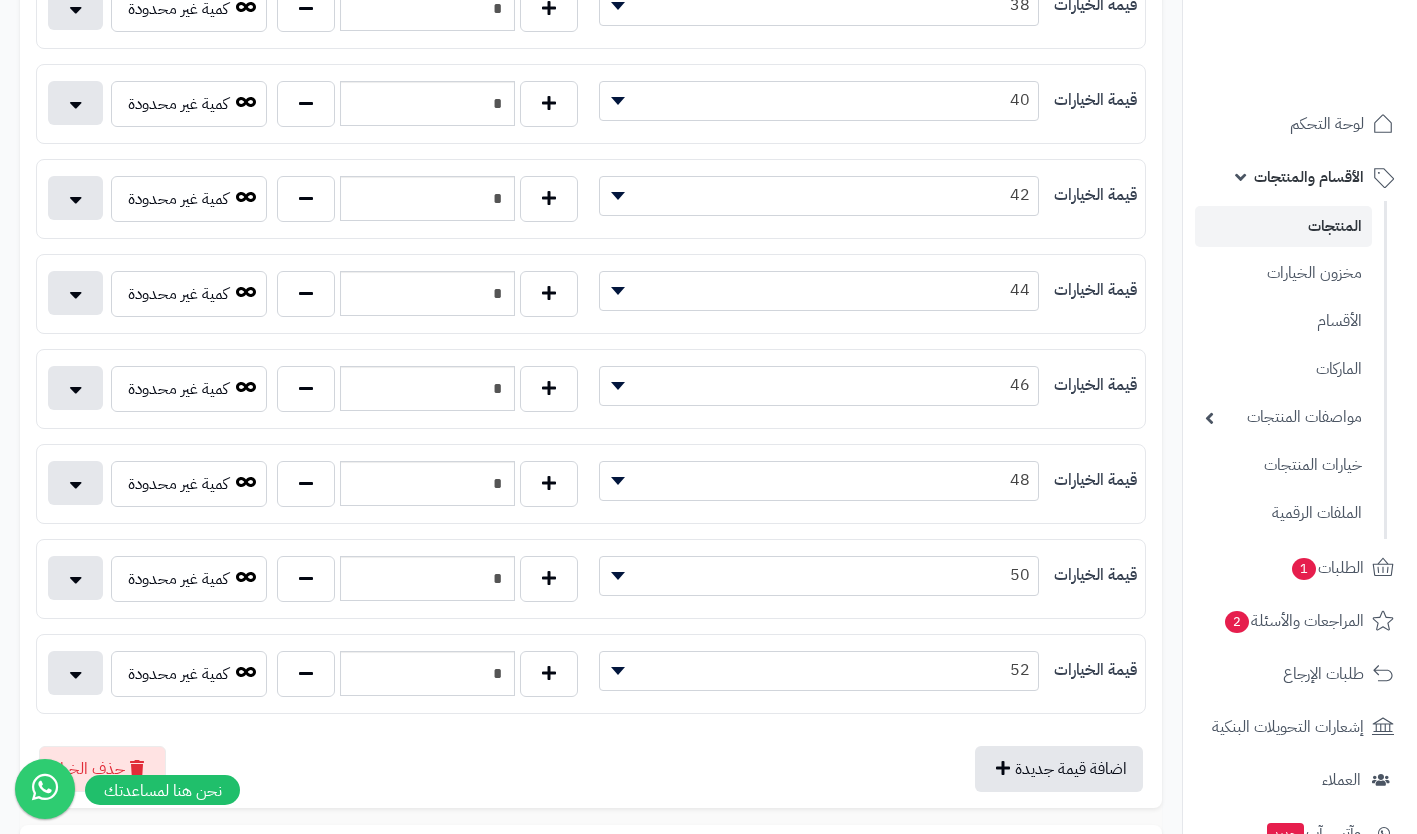 type on "*" 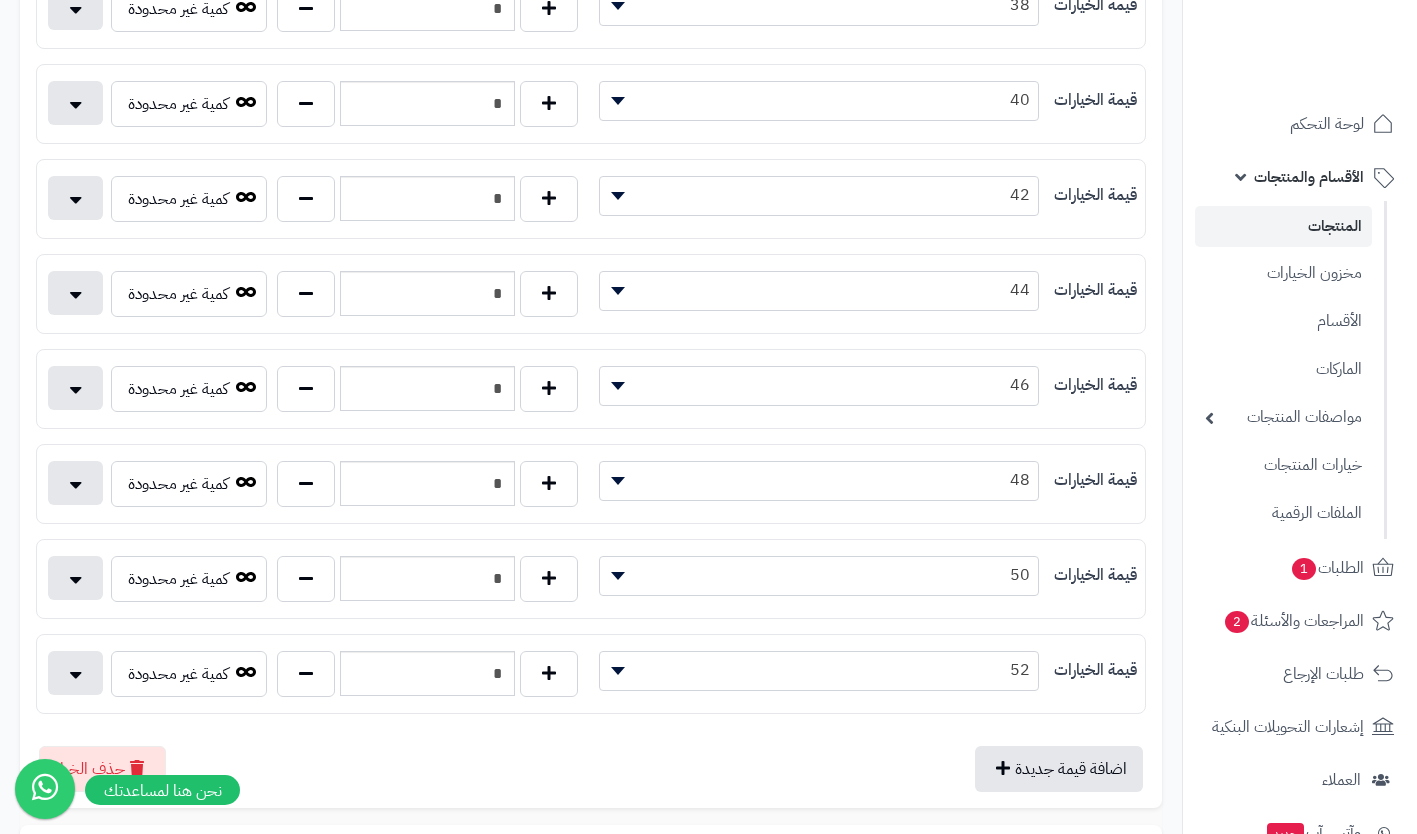 click on "48" at bounding box center [819, 480] 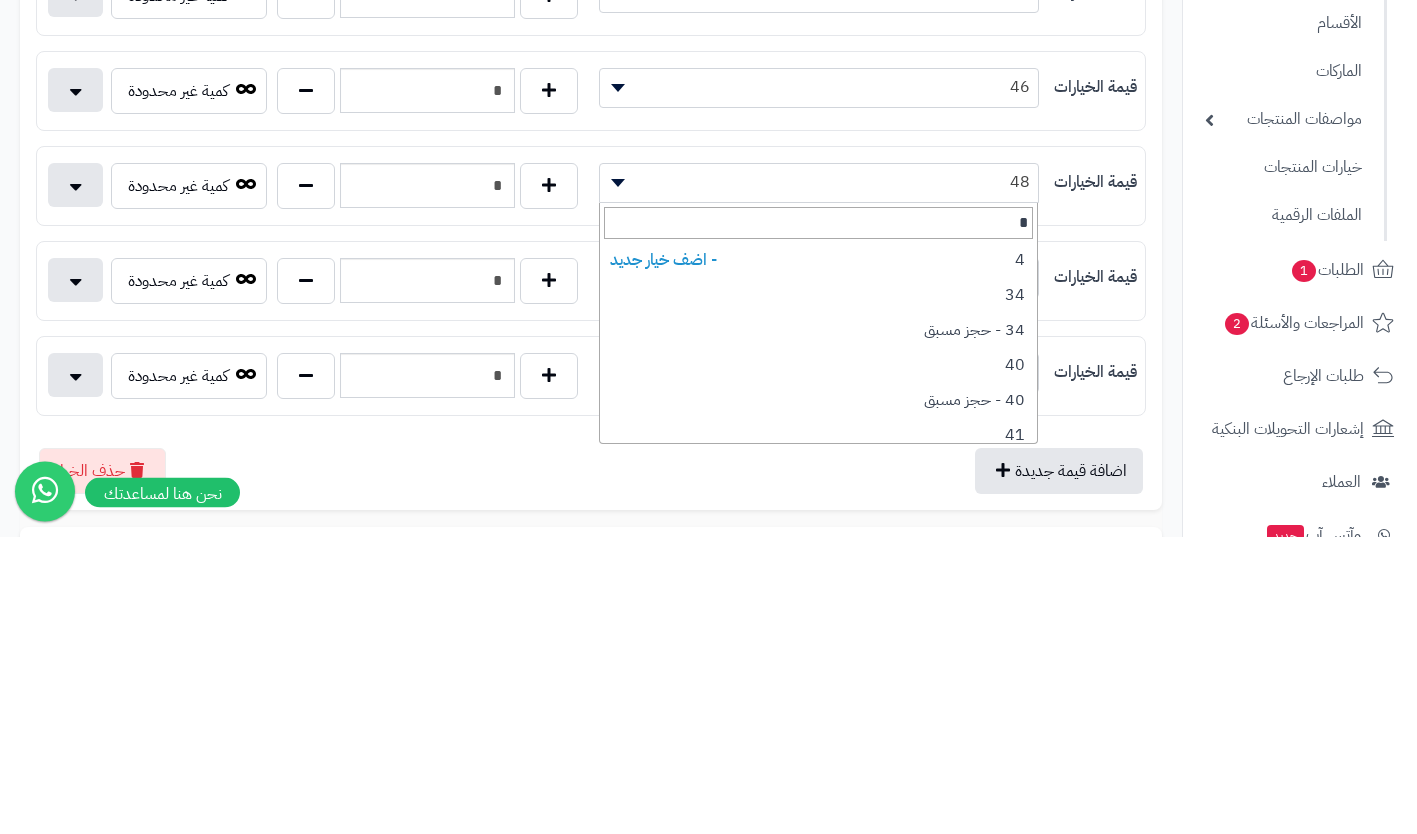 type on "**" 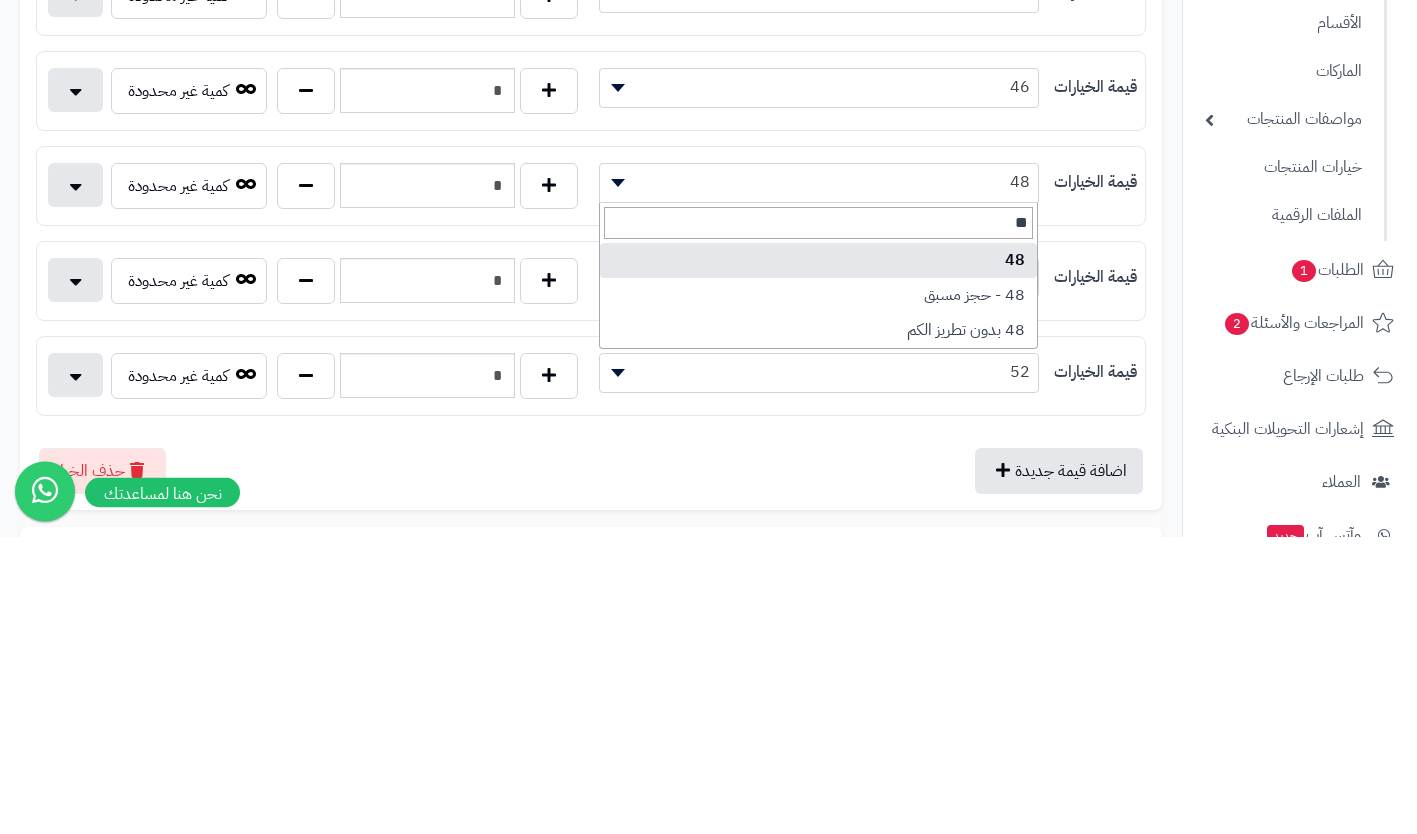 select on "***" 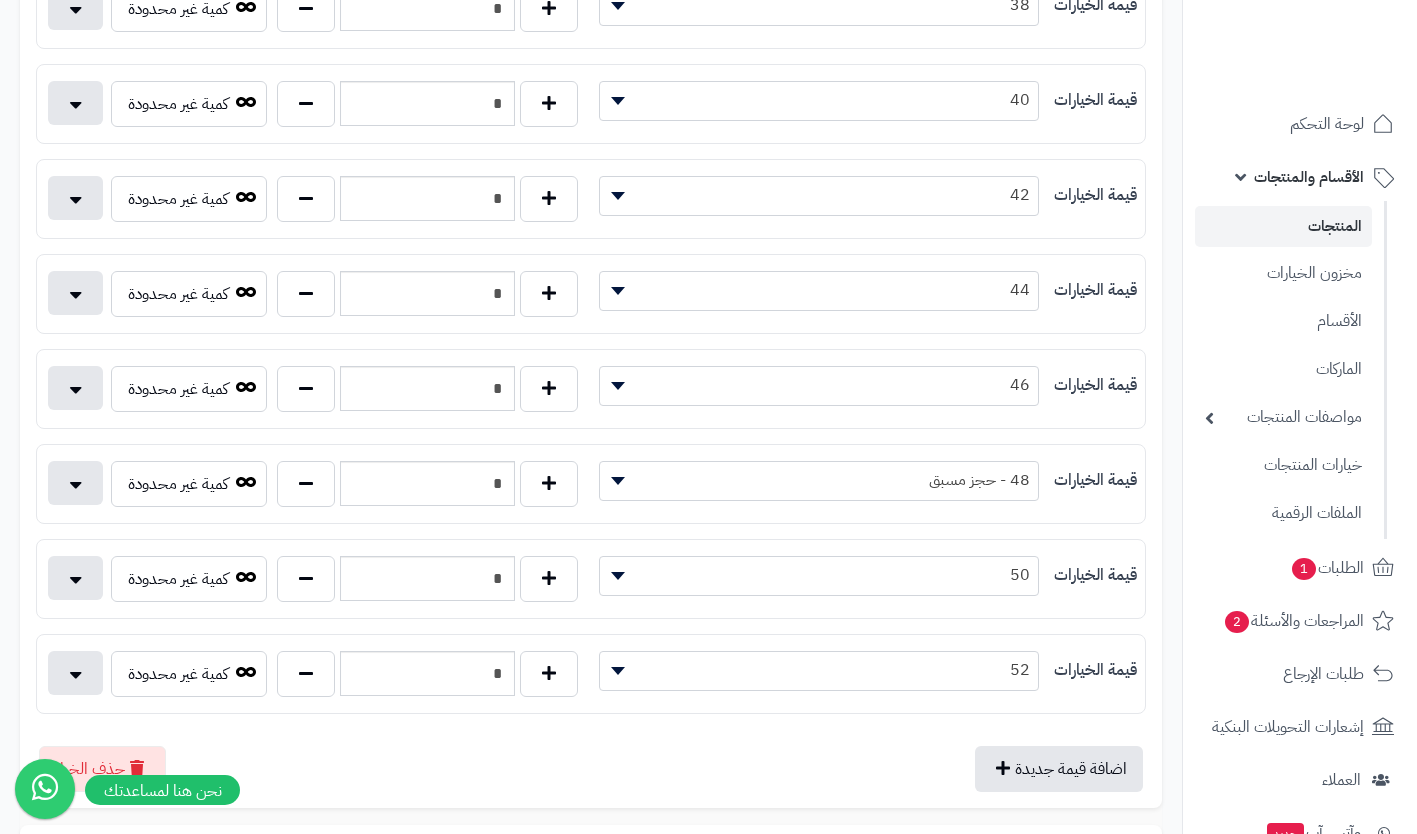 click on "50" at bounding box center (819, 575) 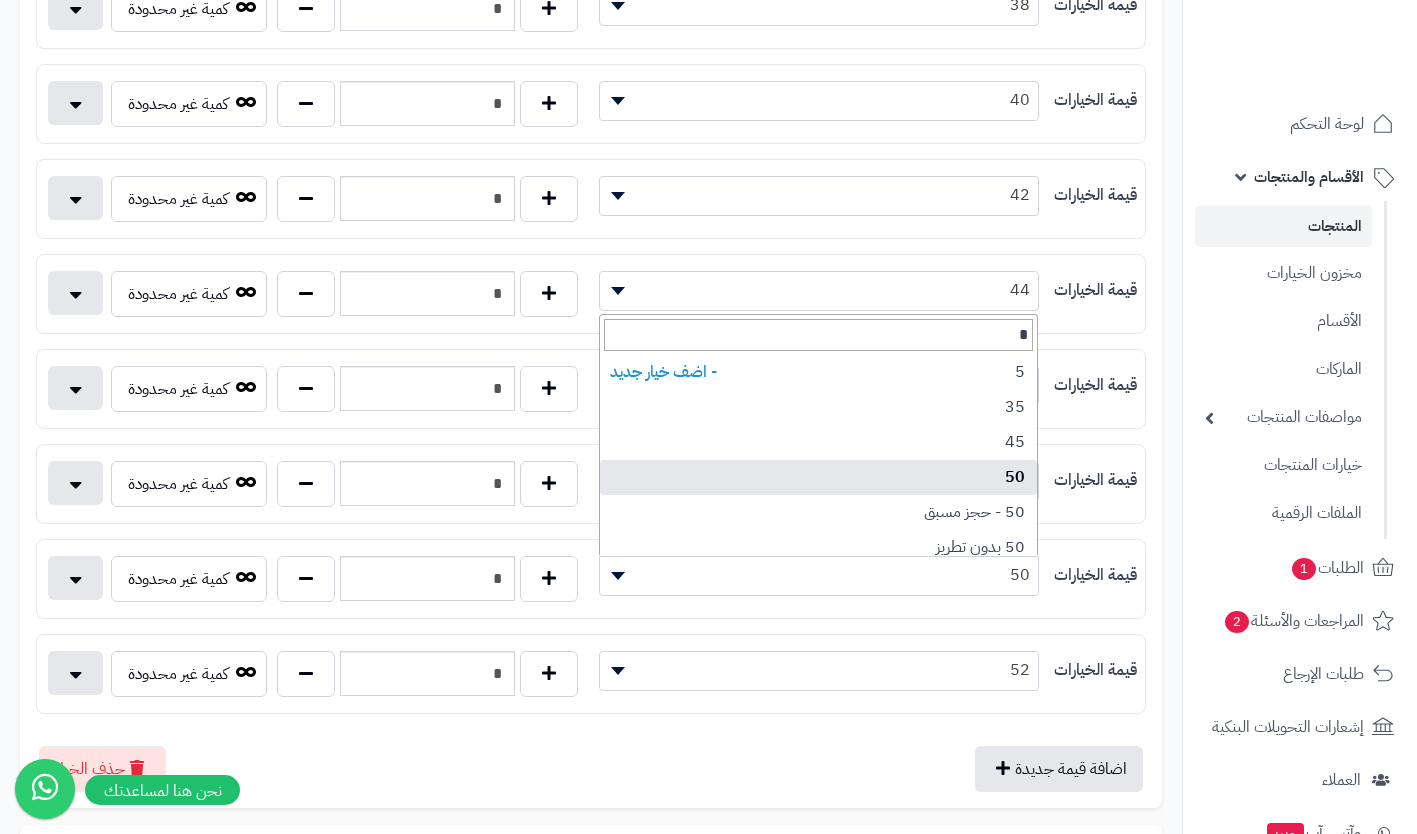 type on "**" 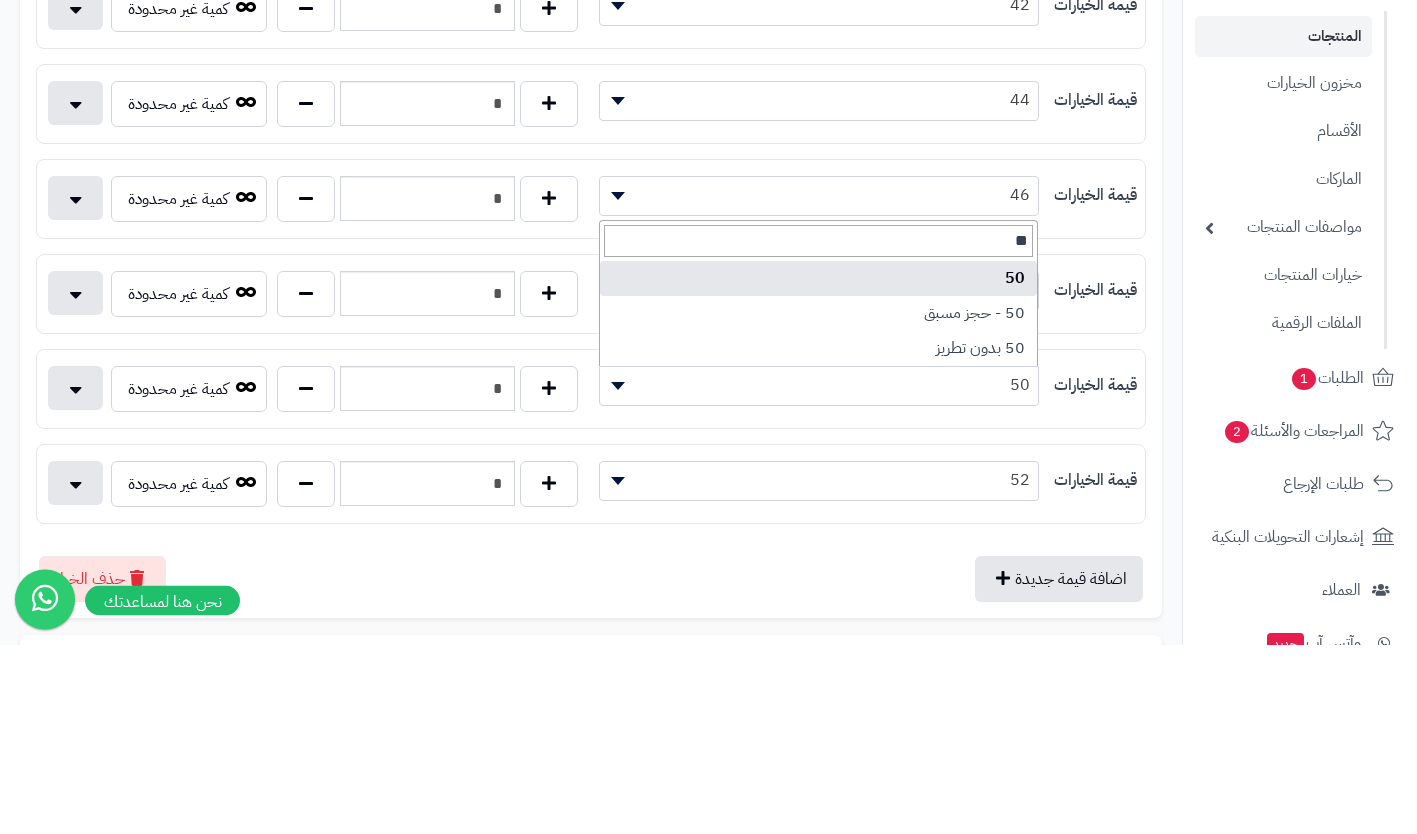 select on "***" 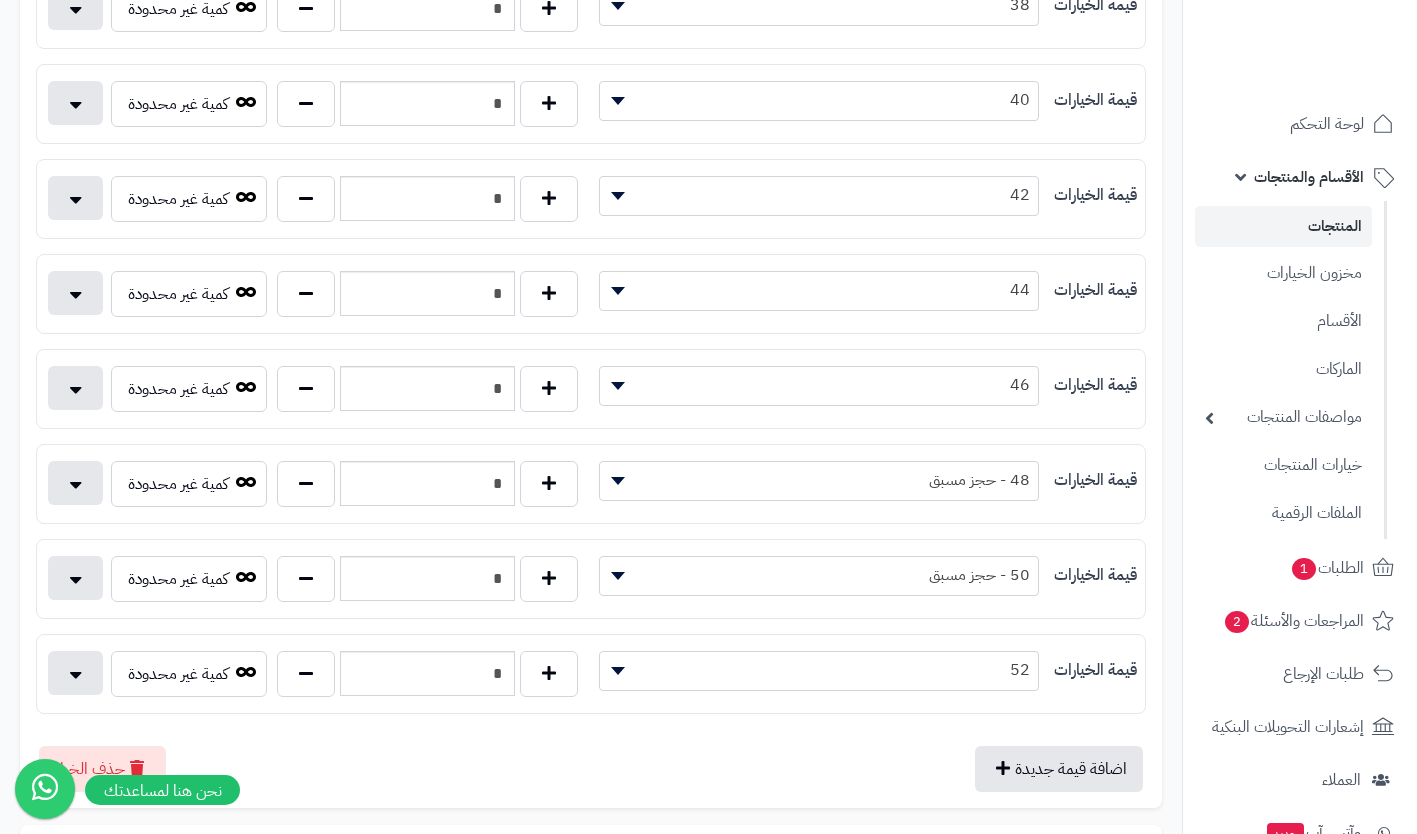 click on "52" at bounding box center (819, 670) 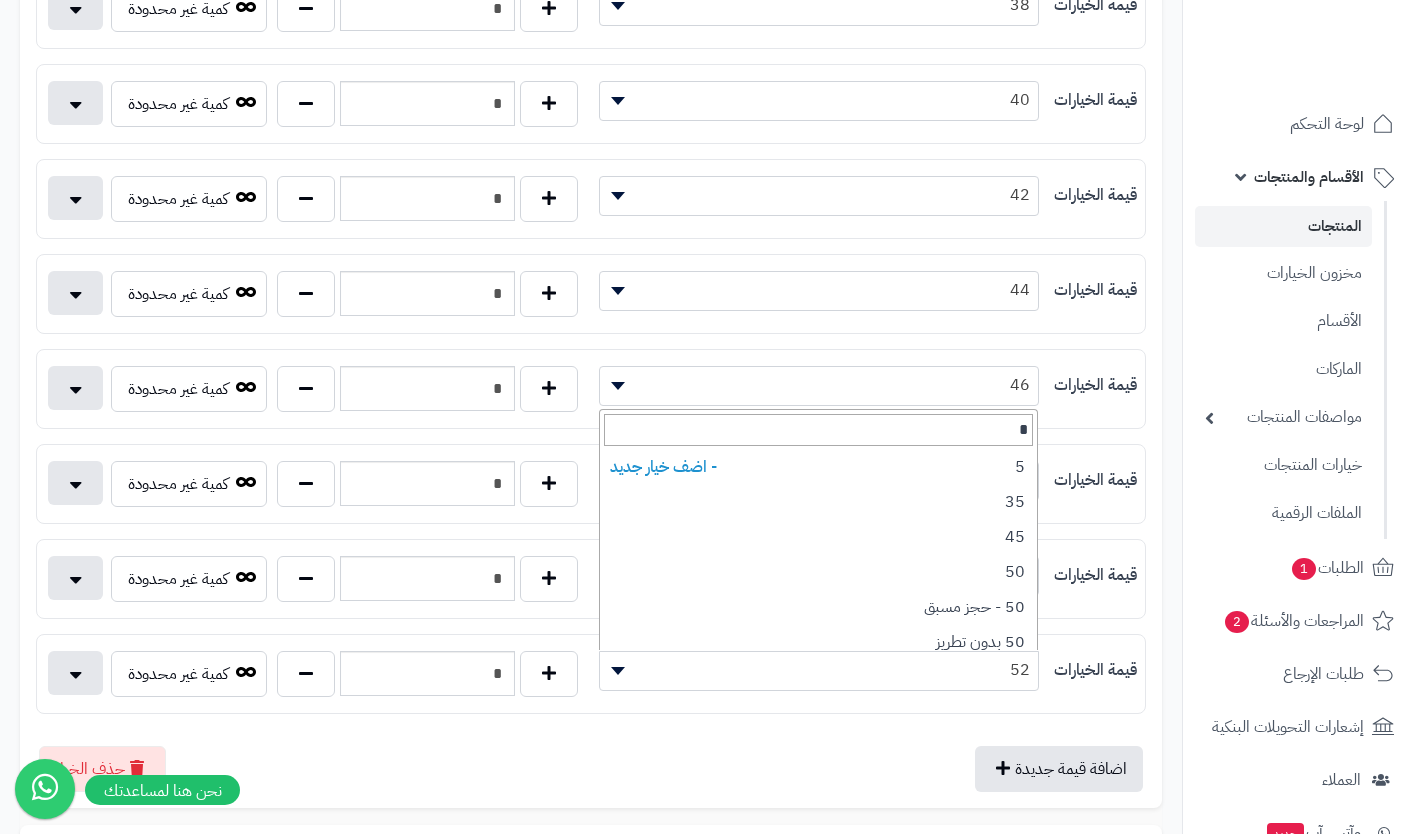 type on "**" 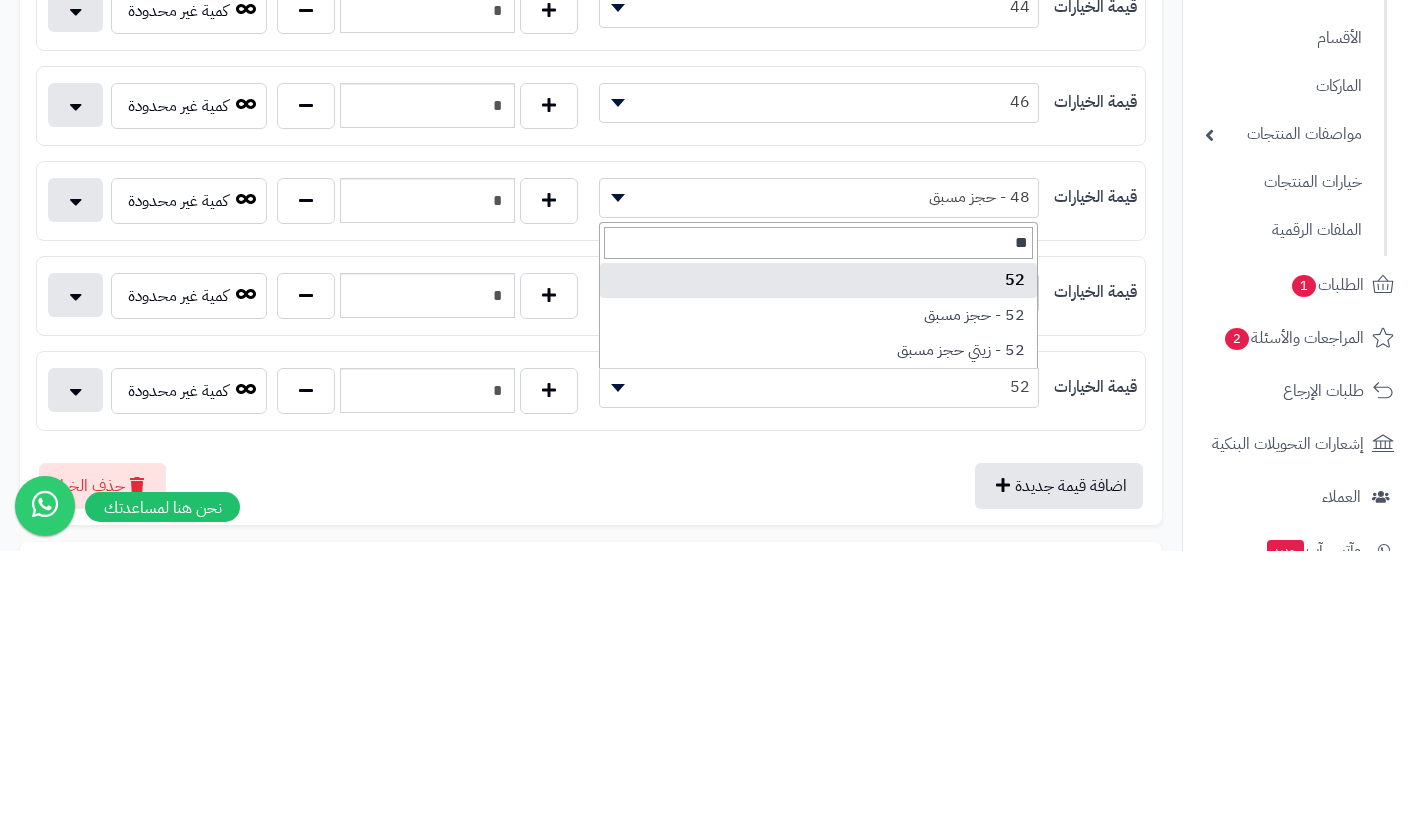 select on "***" 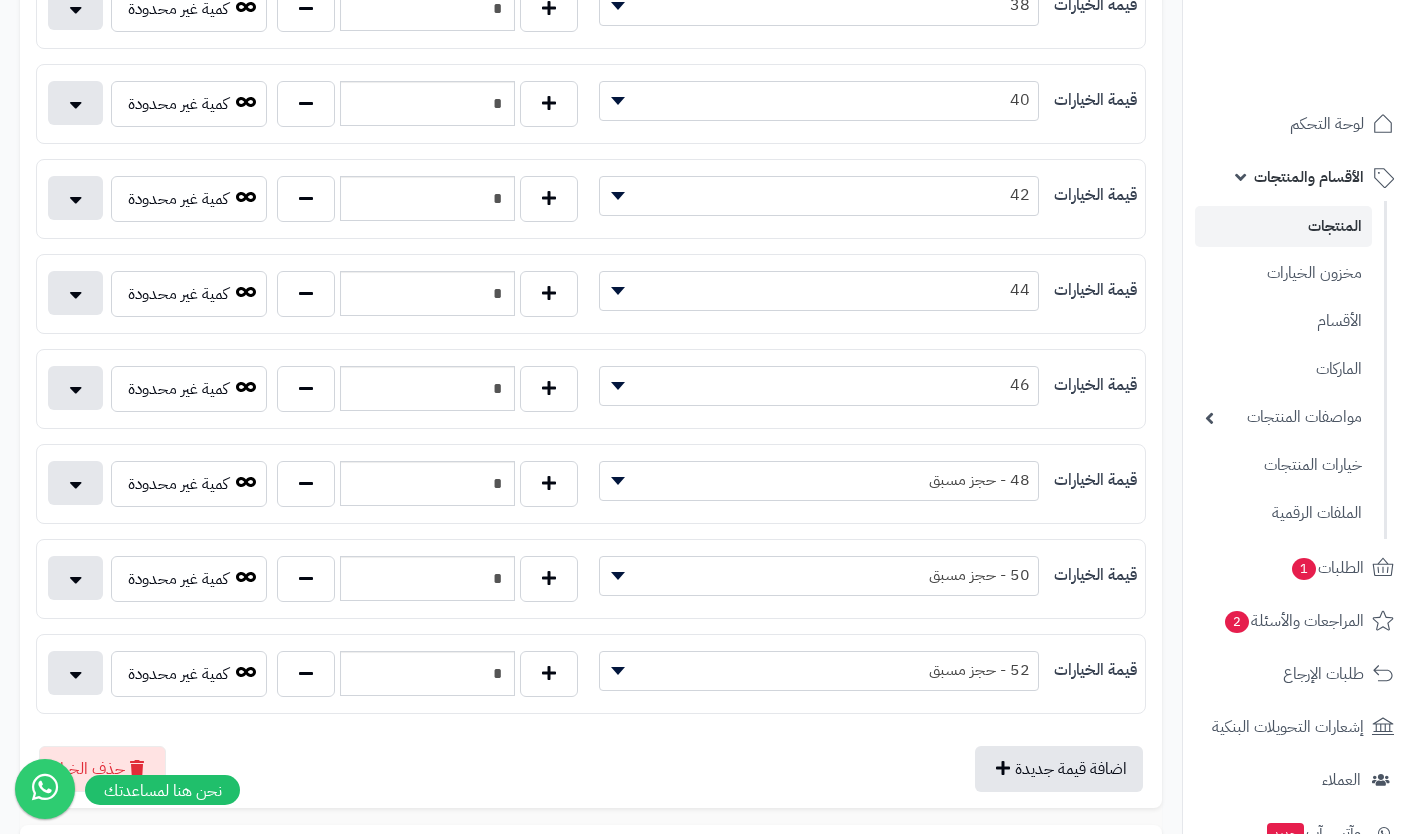 type 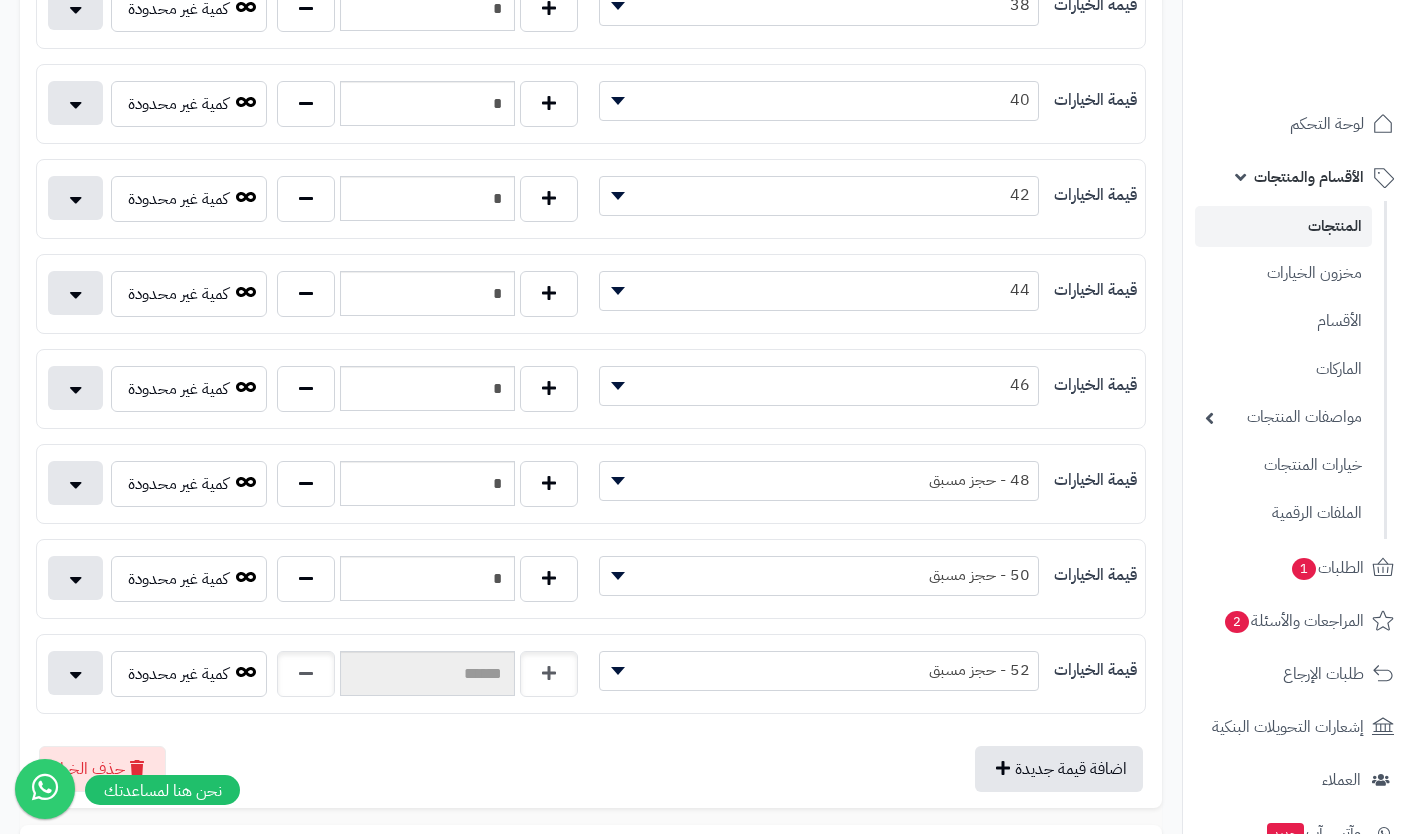 type 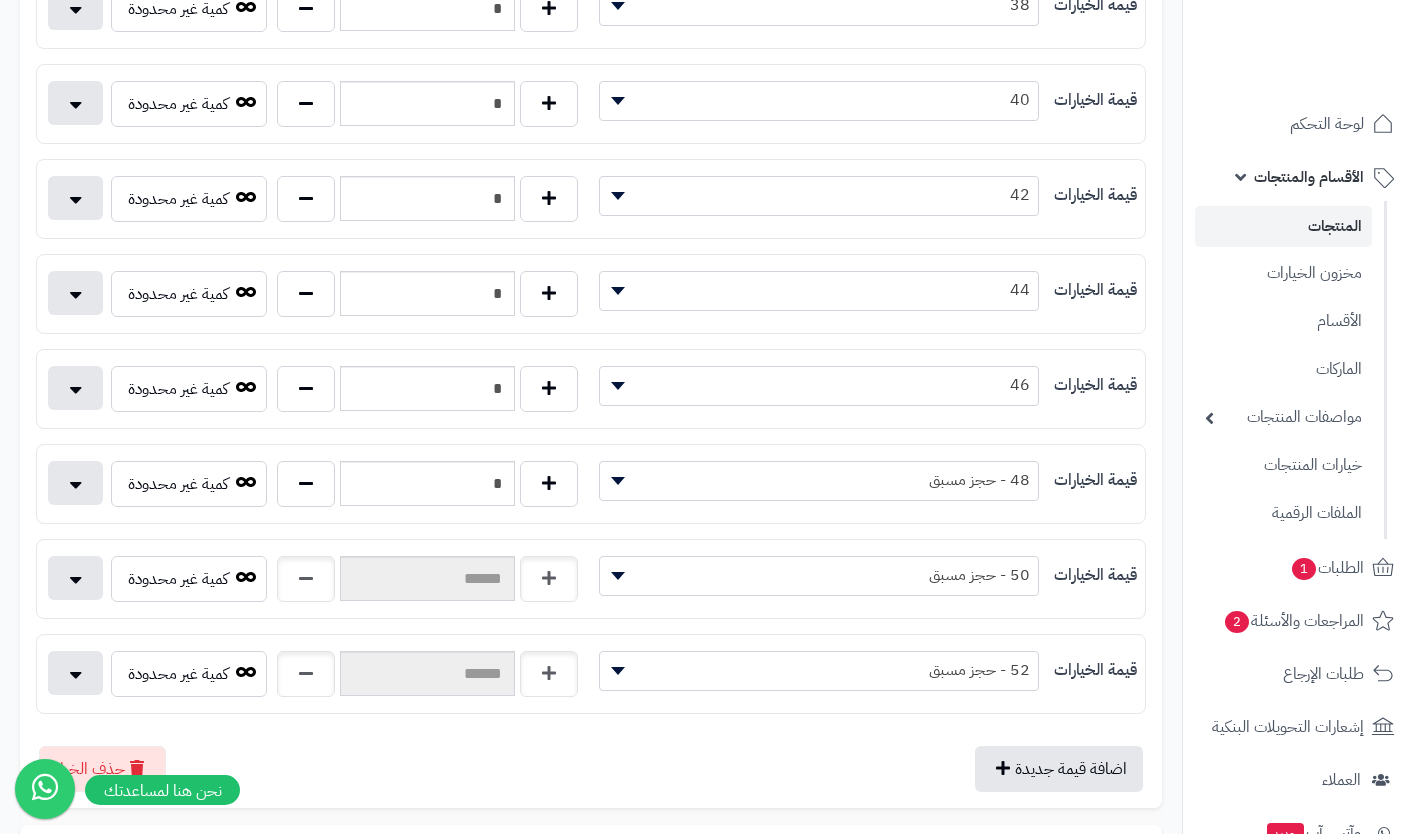 type 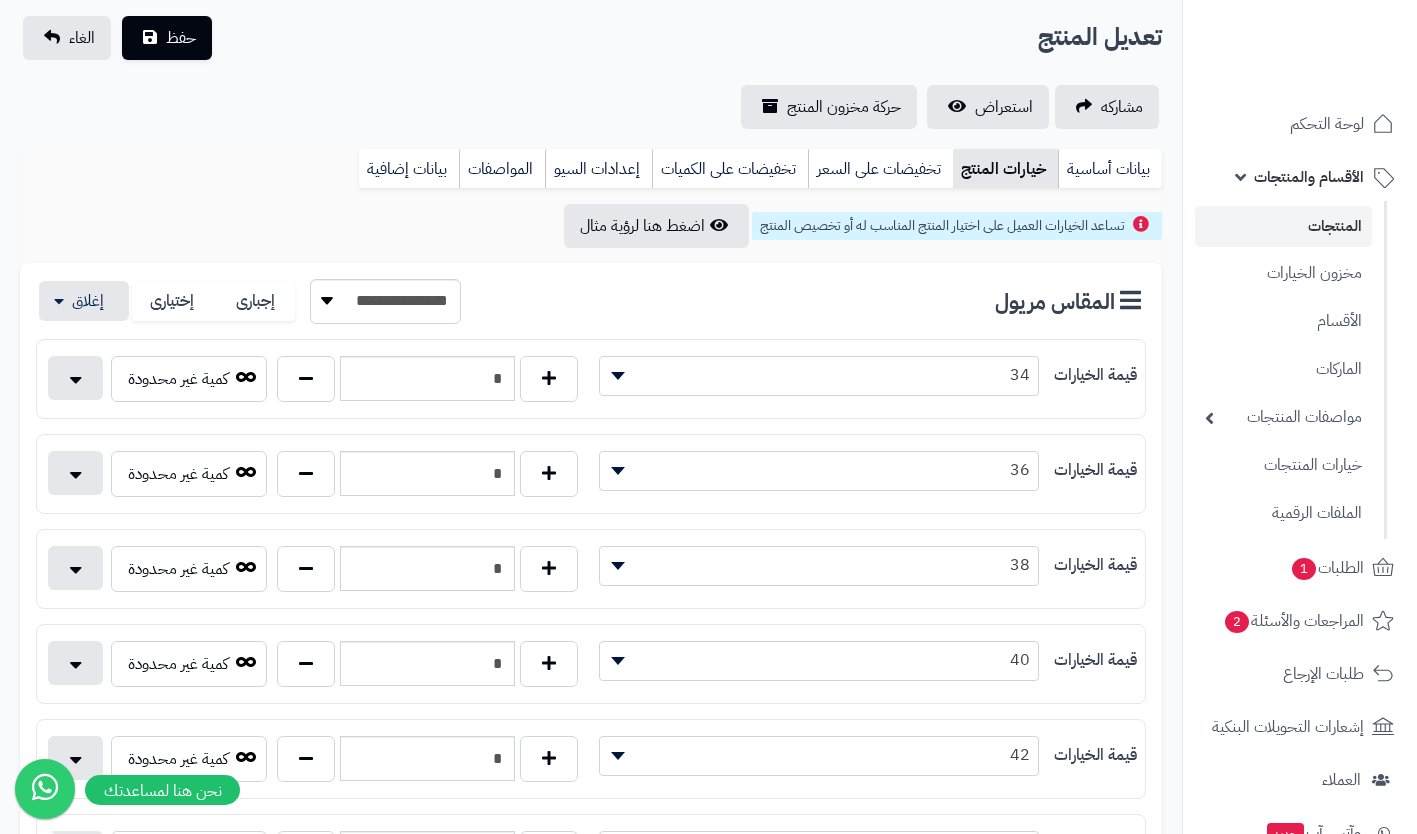 scroll, scrollTop: 0, scrollLeft: 0, axis: both 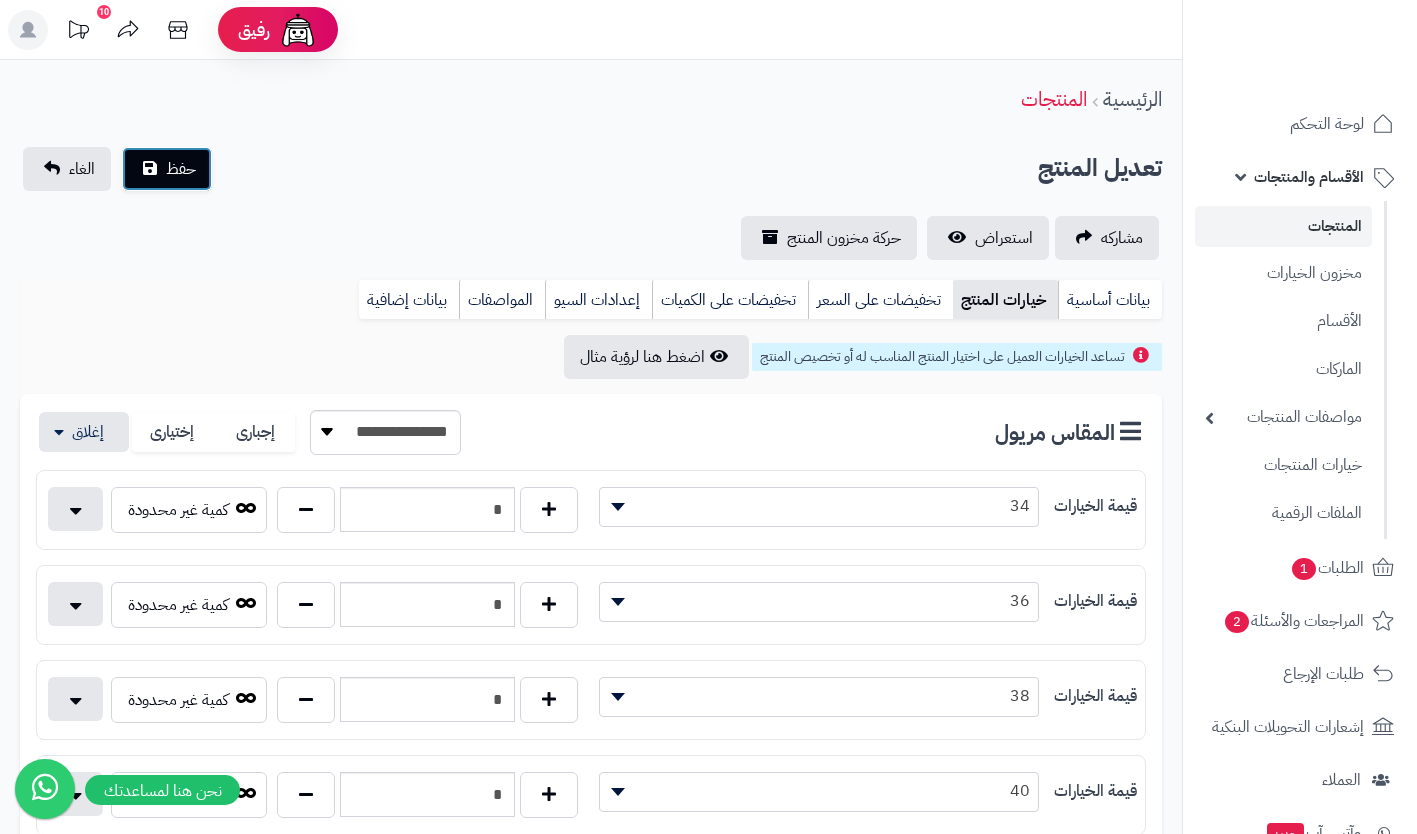 click on "حفظ" at bounding box center [181, 169] 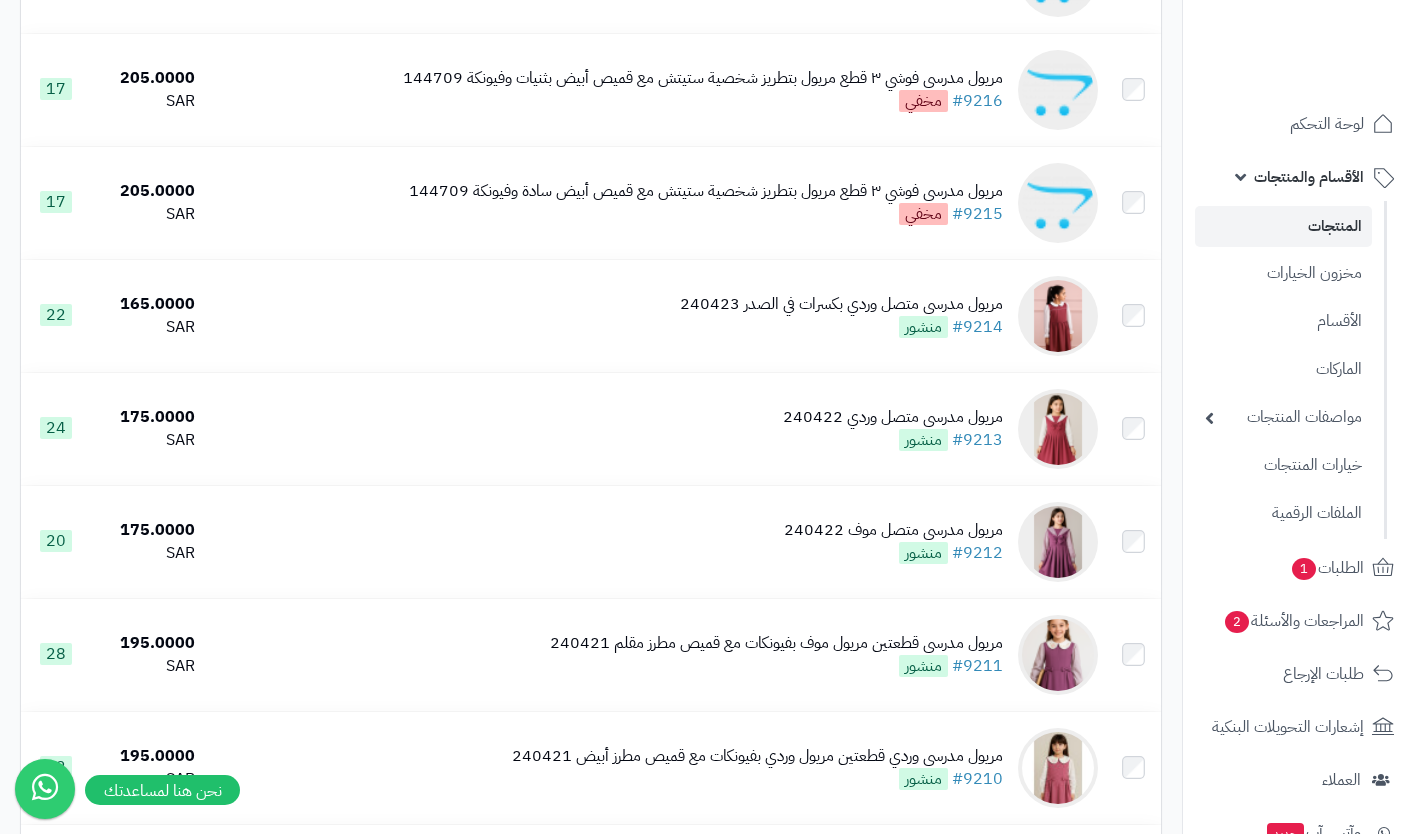 scroll, scrollTop: 703, scrollLeft: 0, axis: vertical 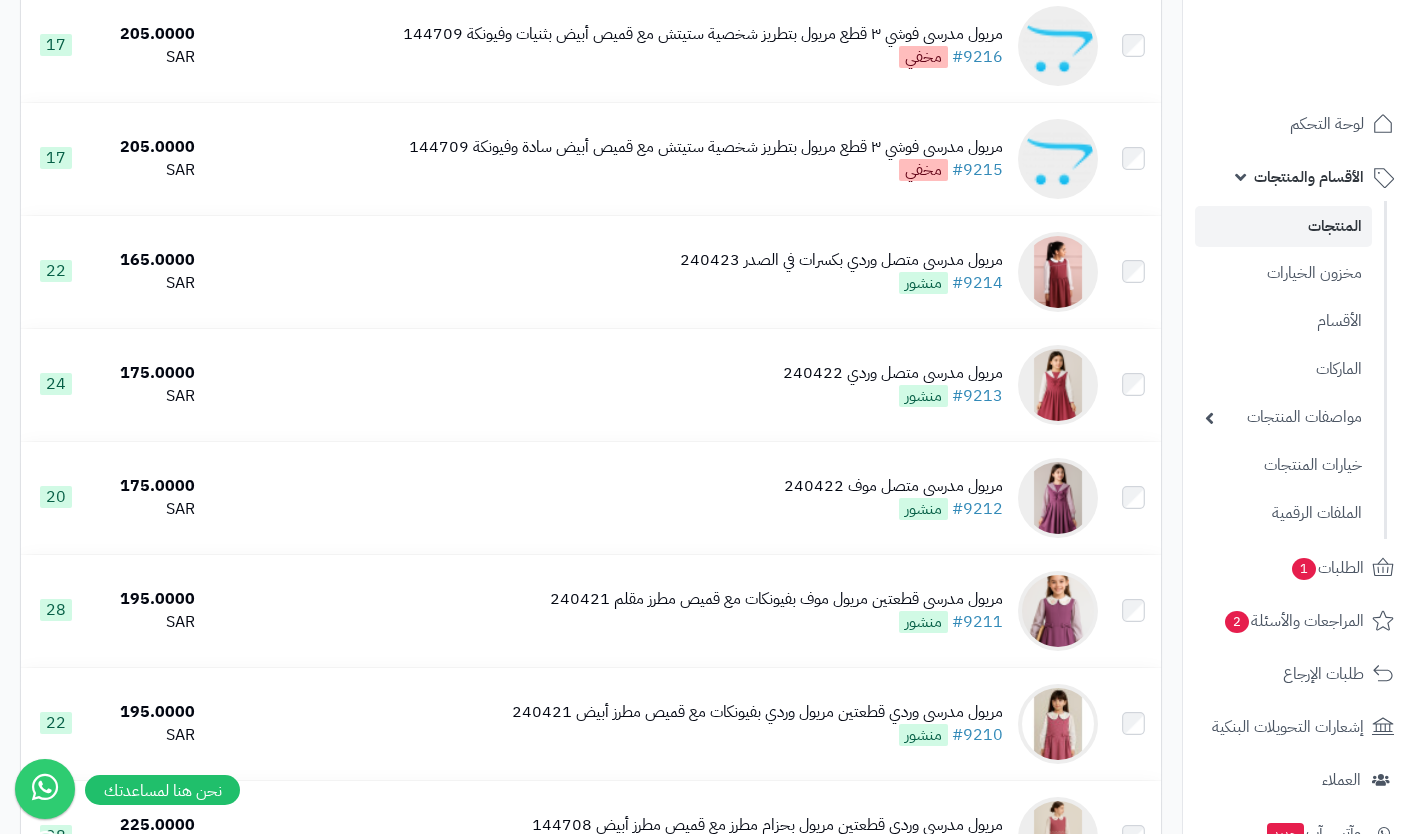 click on "مريول مدرسي متصل موف  240422
#9212
منشور" at bounding box center (654, 498) 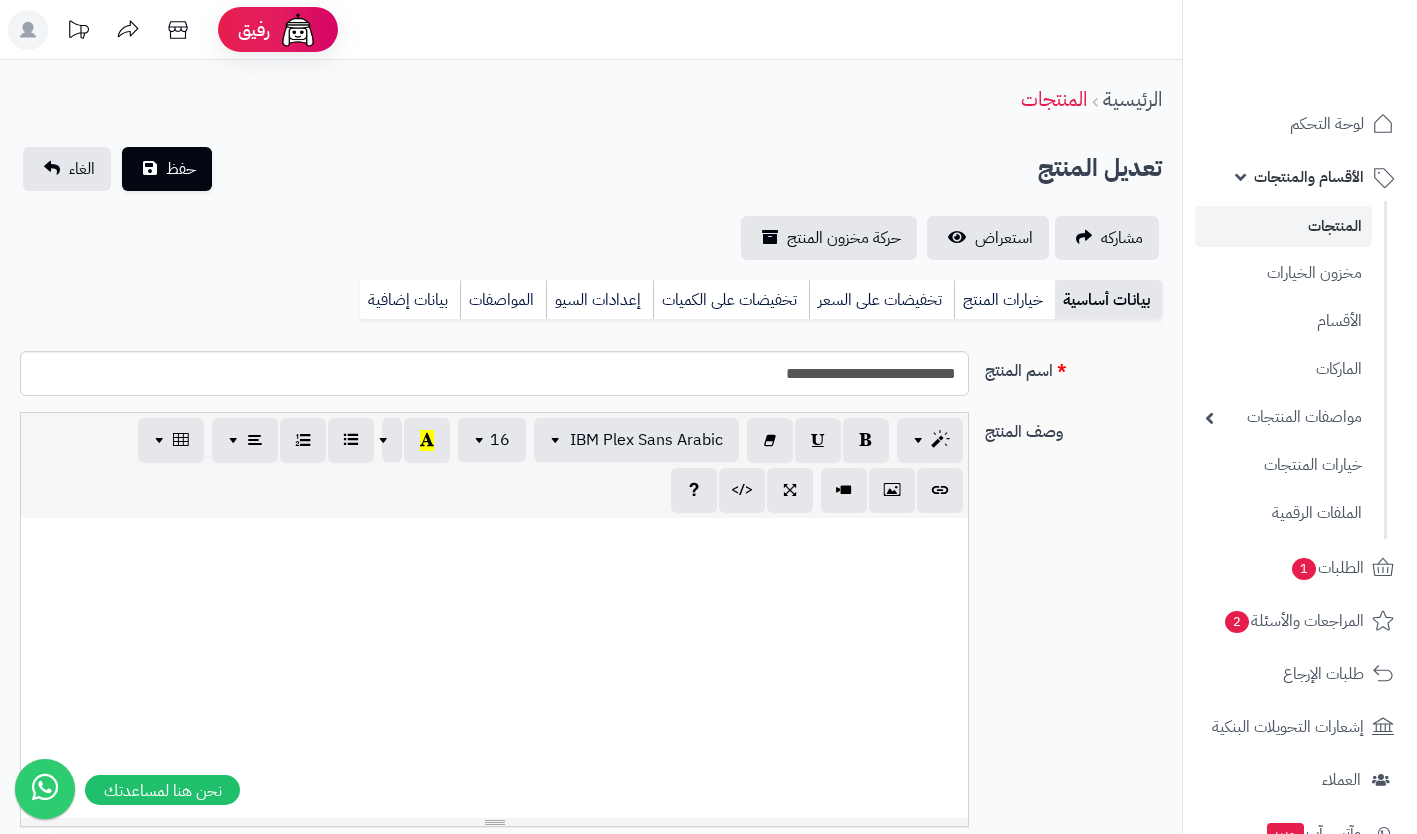 scroll, scrollTop: 0, scrollLeft: 0, axis: both 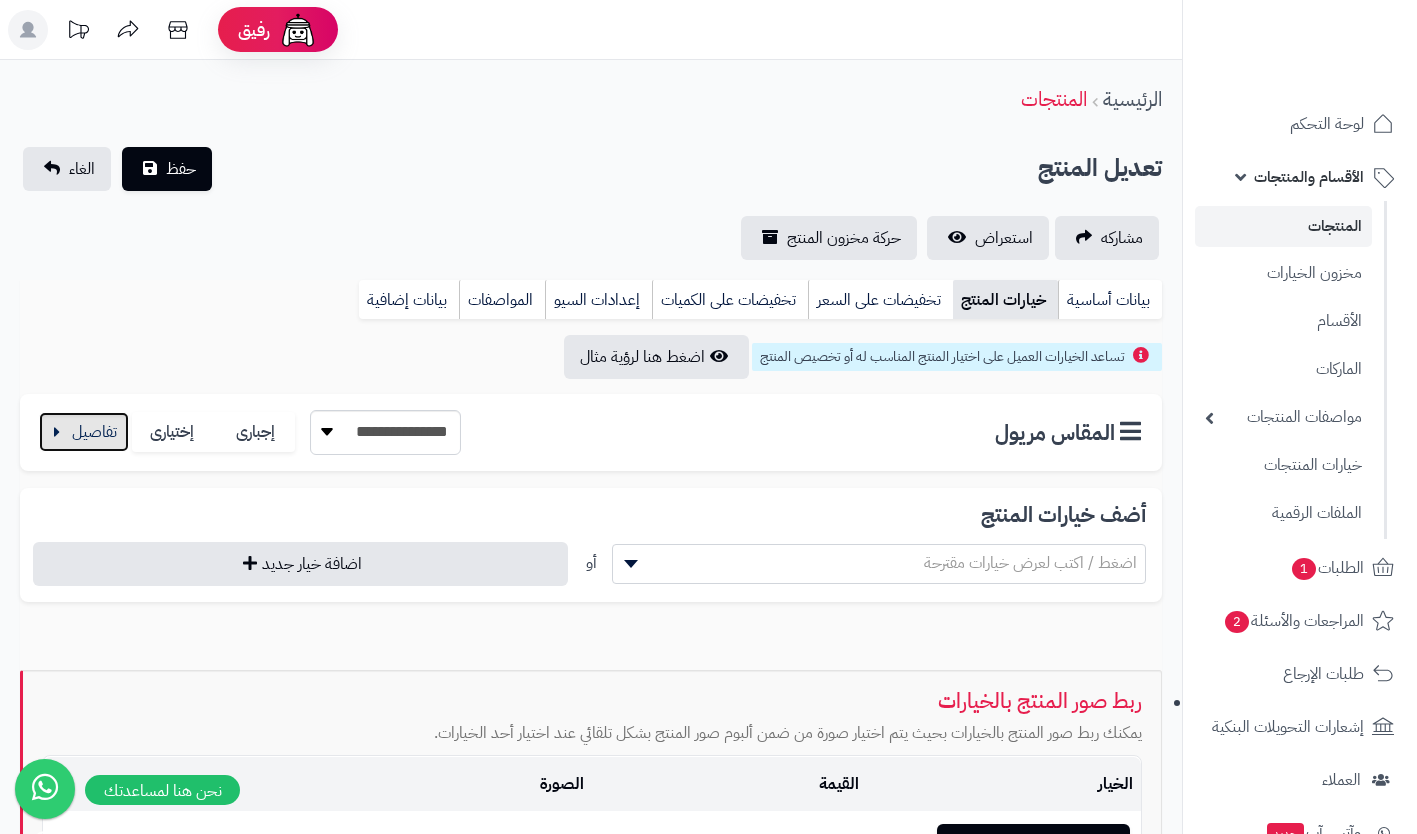 click at bounding box center [84, 432] 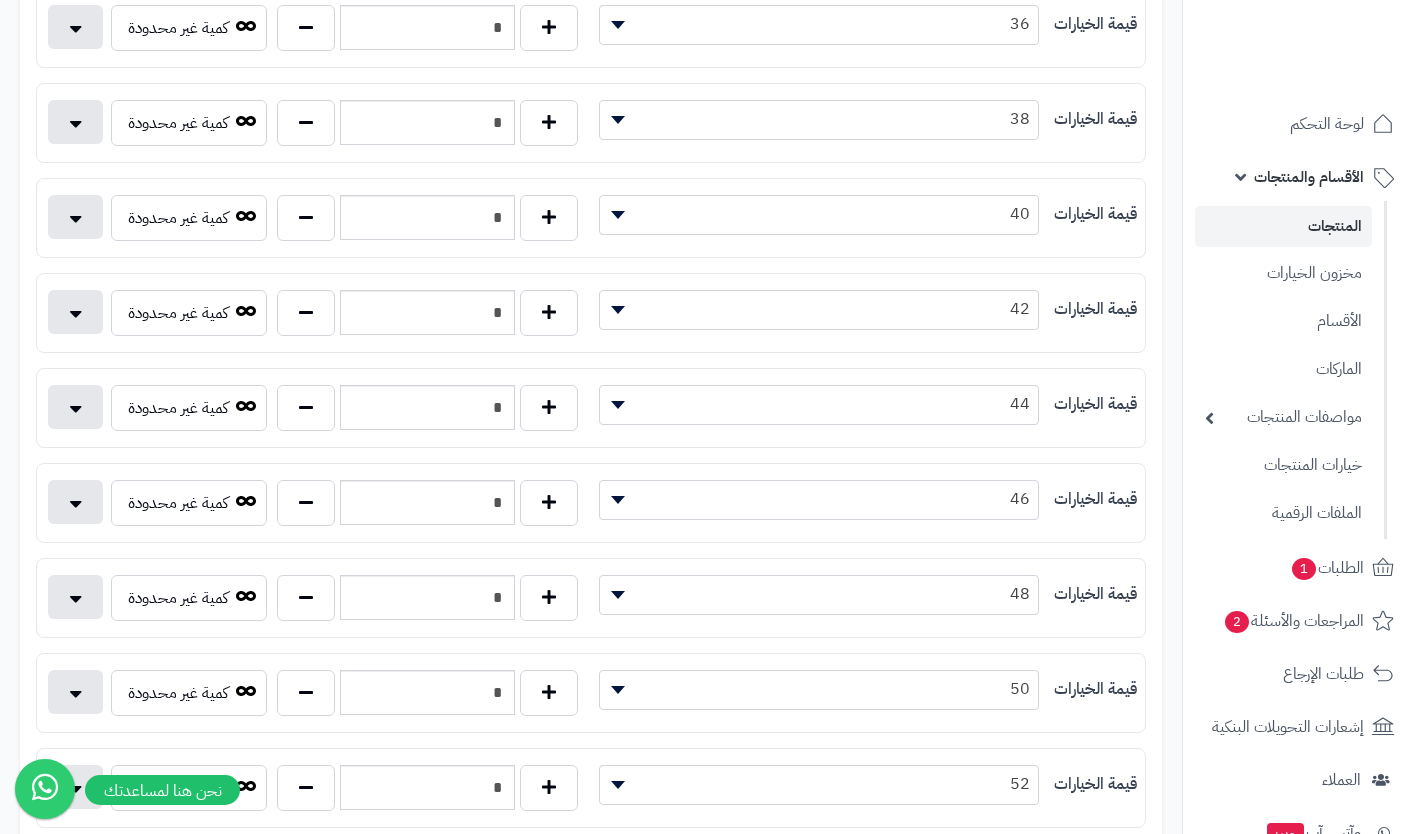 scroll, scrollTop: 0, scrollLeft: 0, axis: both 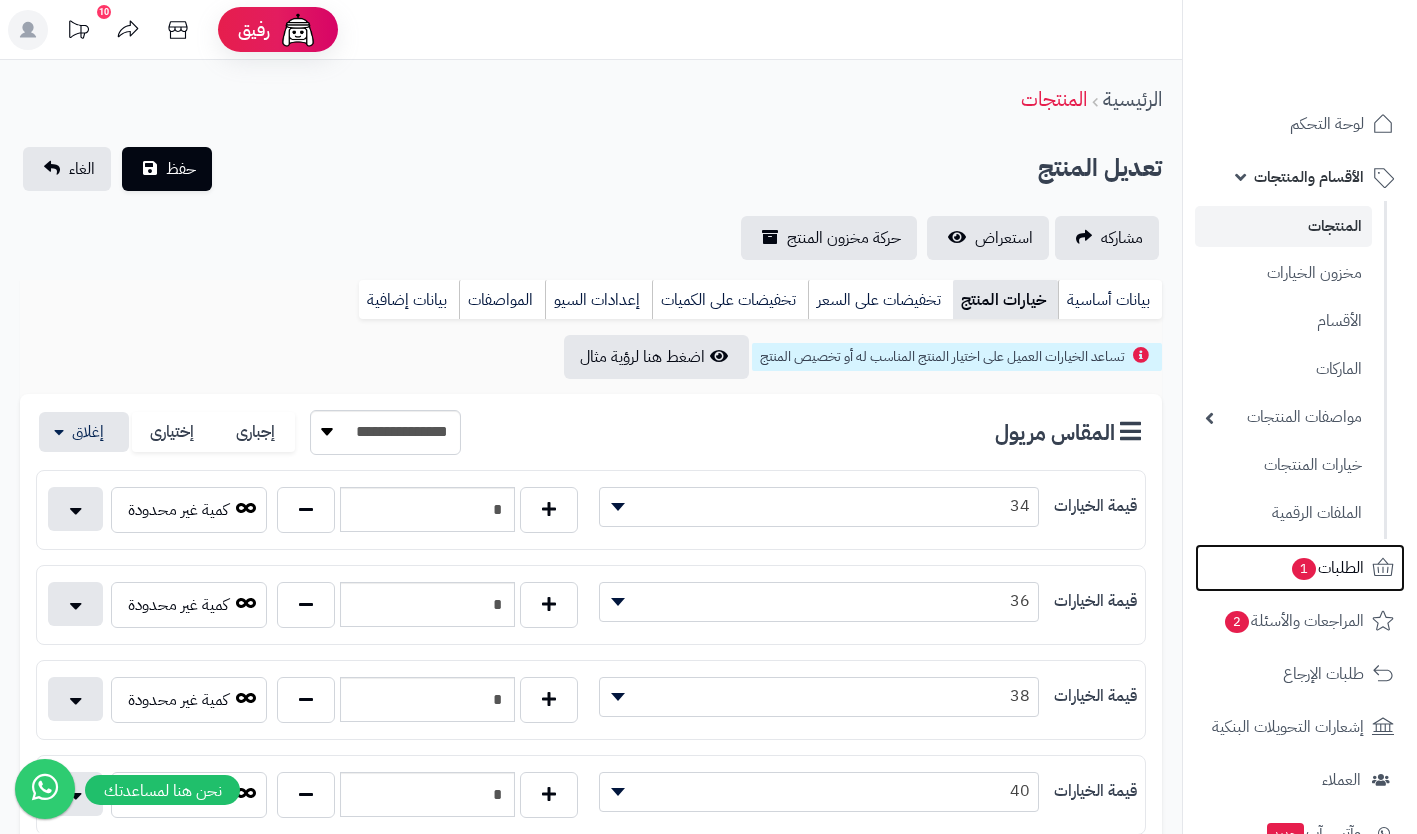 click on "الطلبات  1" at bounding box center (1327, 568) 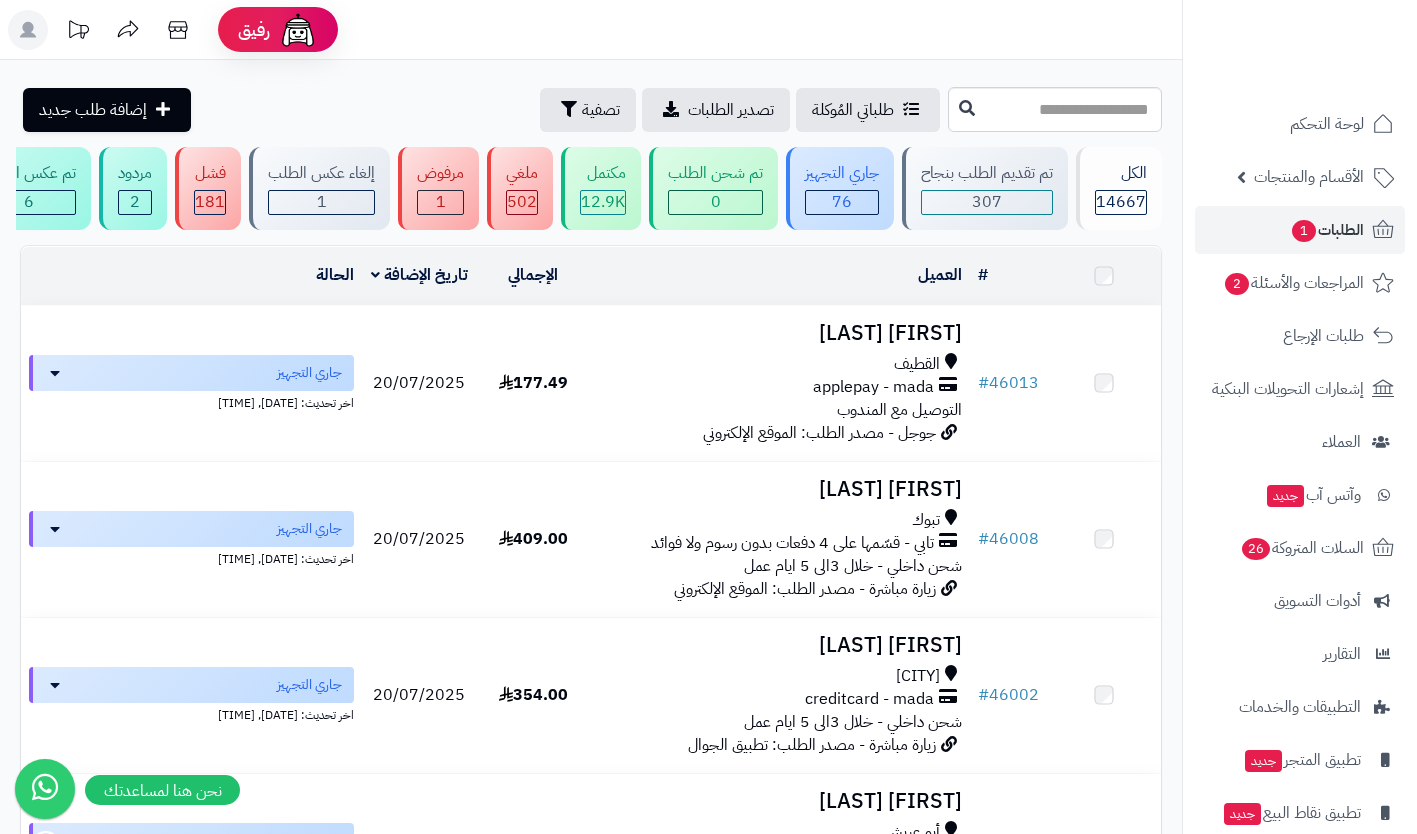 scroll, scrollTop: 0, scrollLeft: 0, axis: both 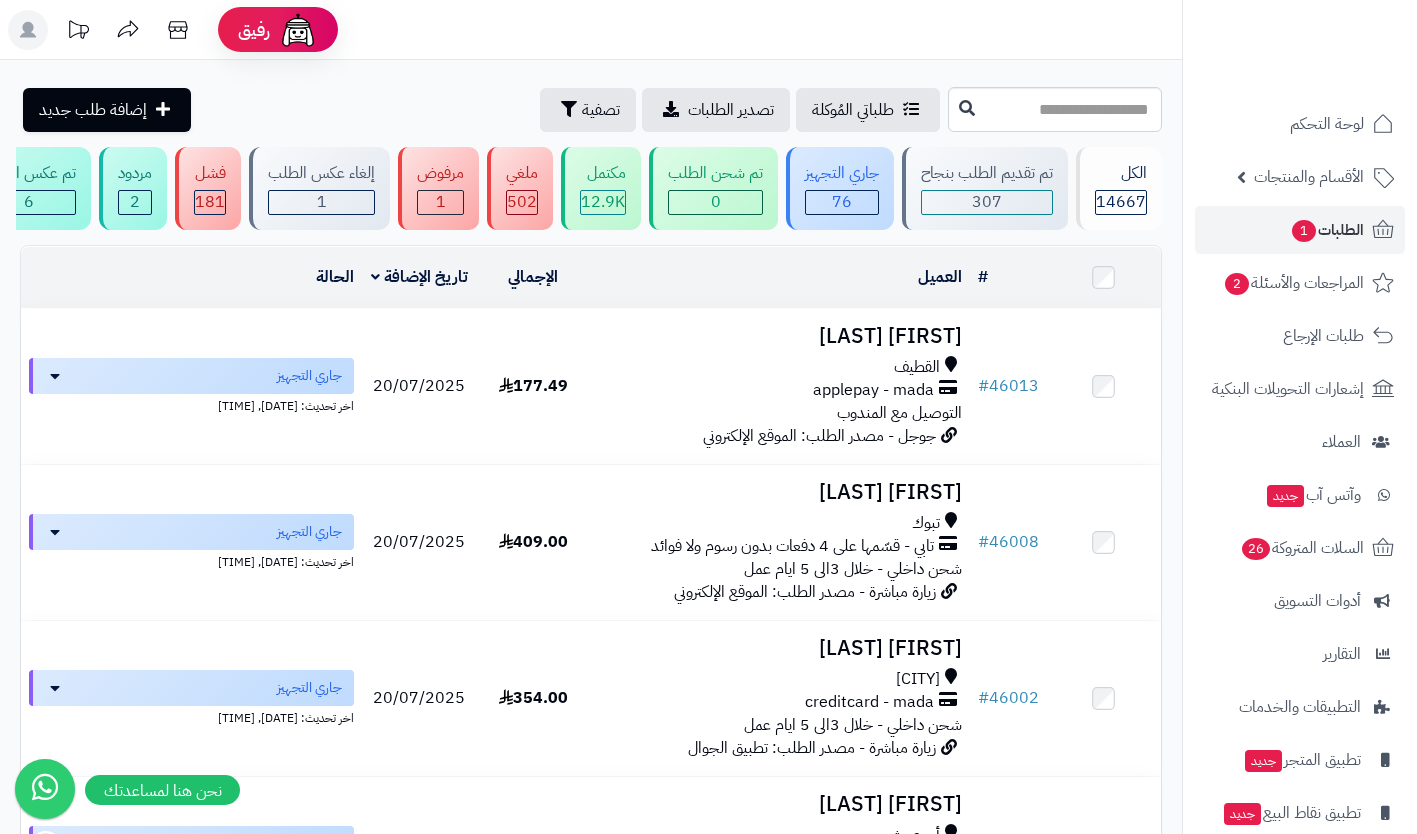 click on "شحن داخلي  - خلال 3الى 5 ايام عمل" at bounding box center [853, 569] 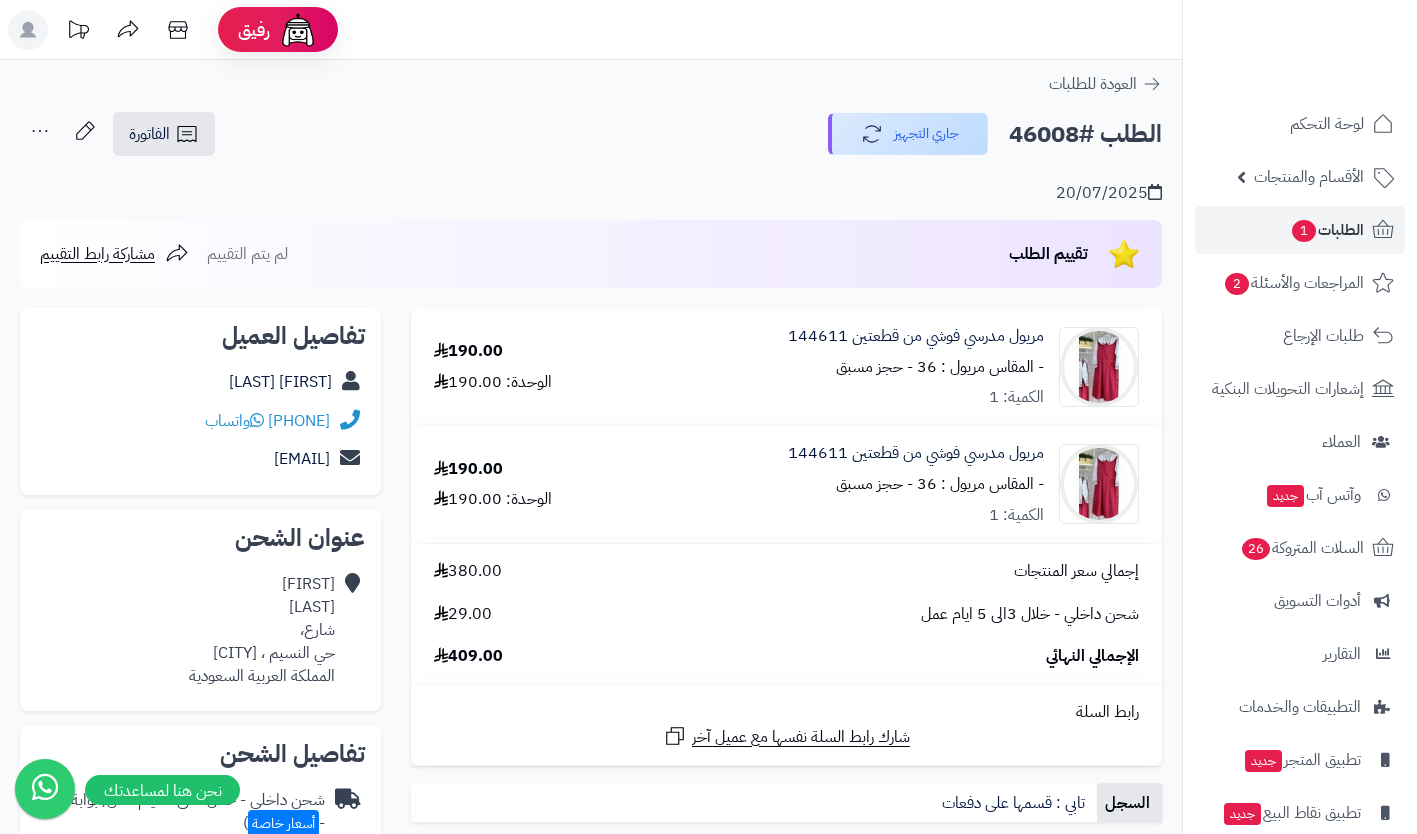 scroll, scrollTop: 0, scrollLeft: 0, axis: both 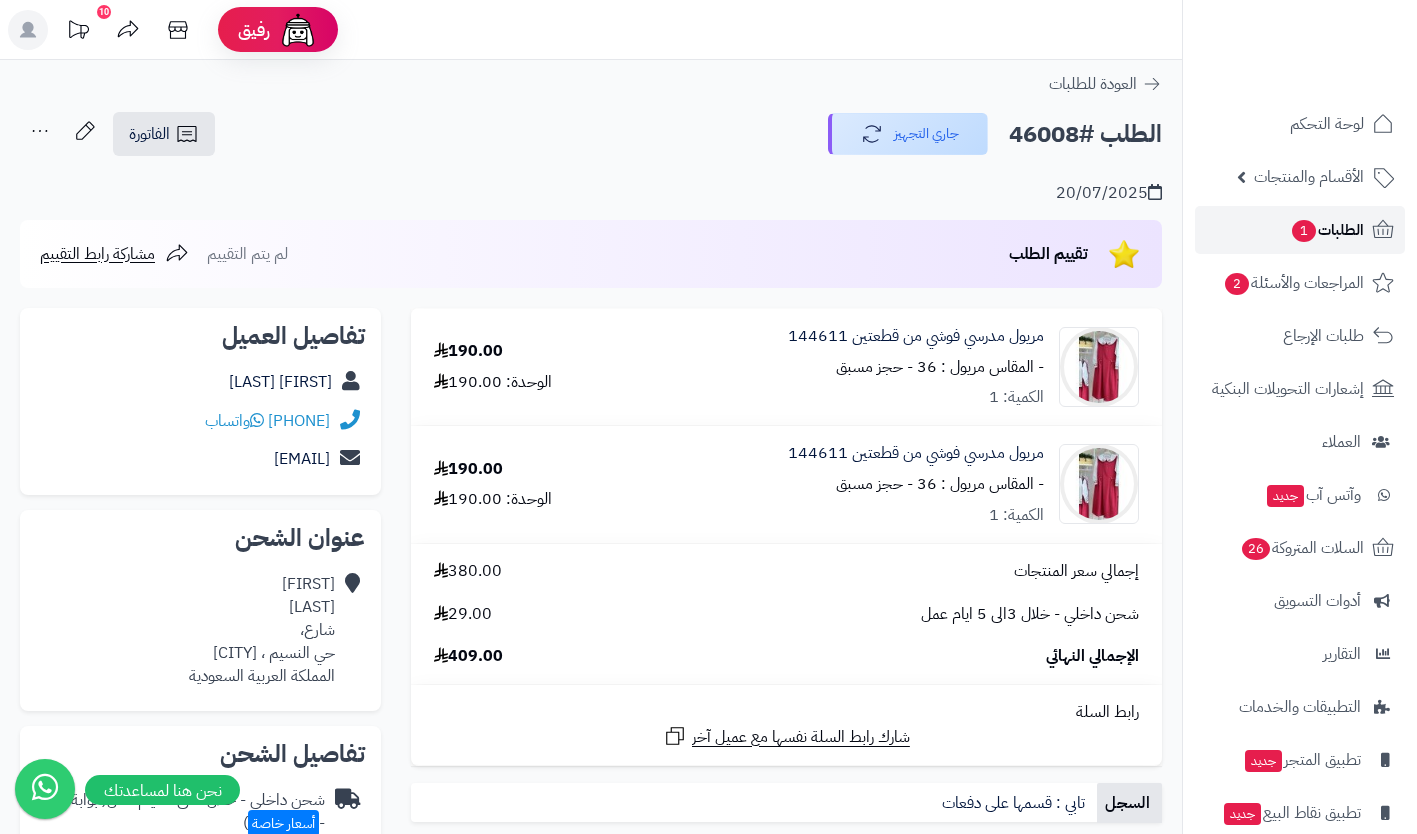 click on "الطلبات  1" at bounding box center [1327, 230] 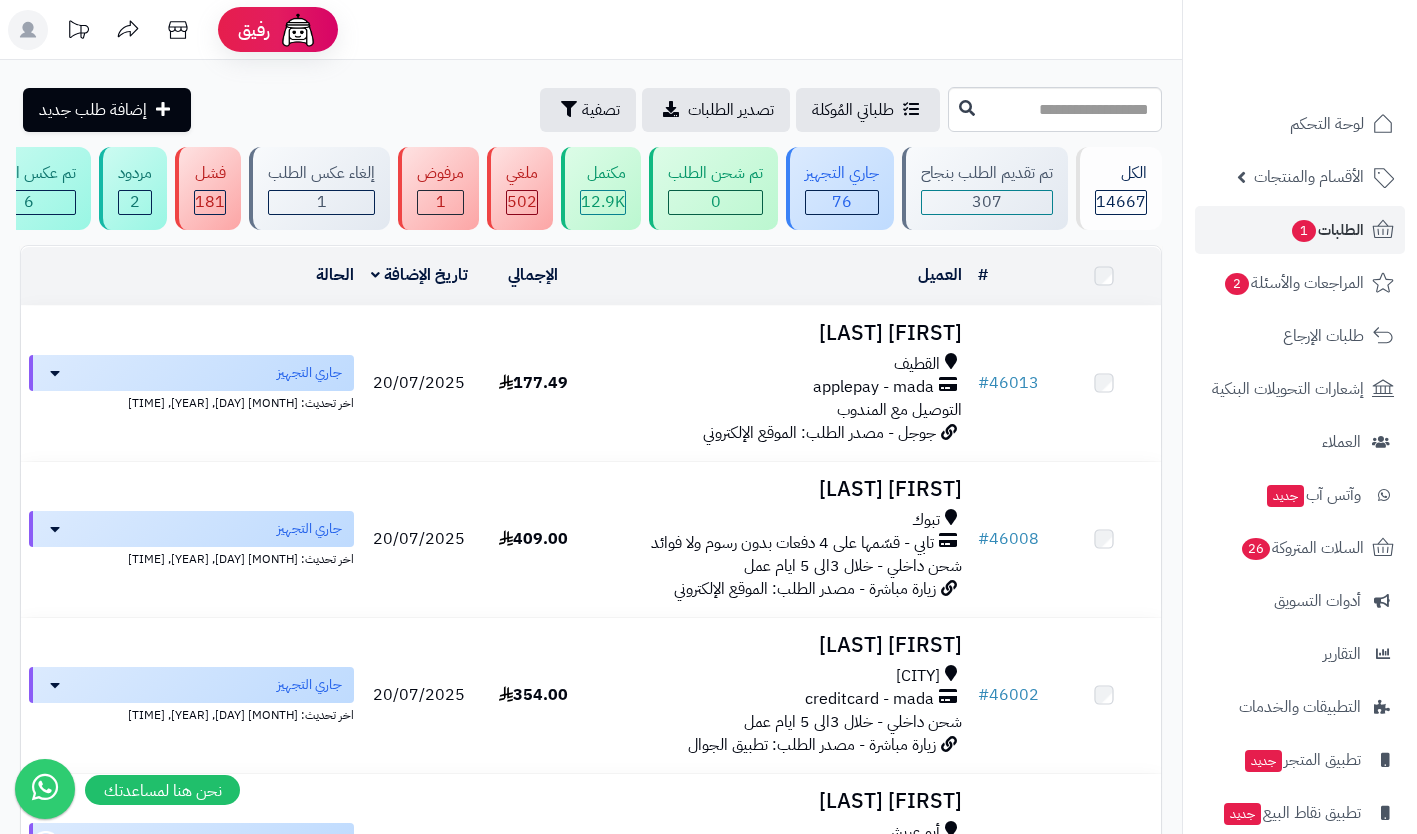 scroll, scrollTop: 0, scrollLeft: 0, axis: both 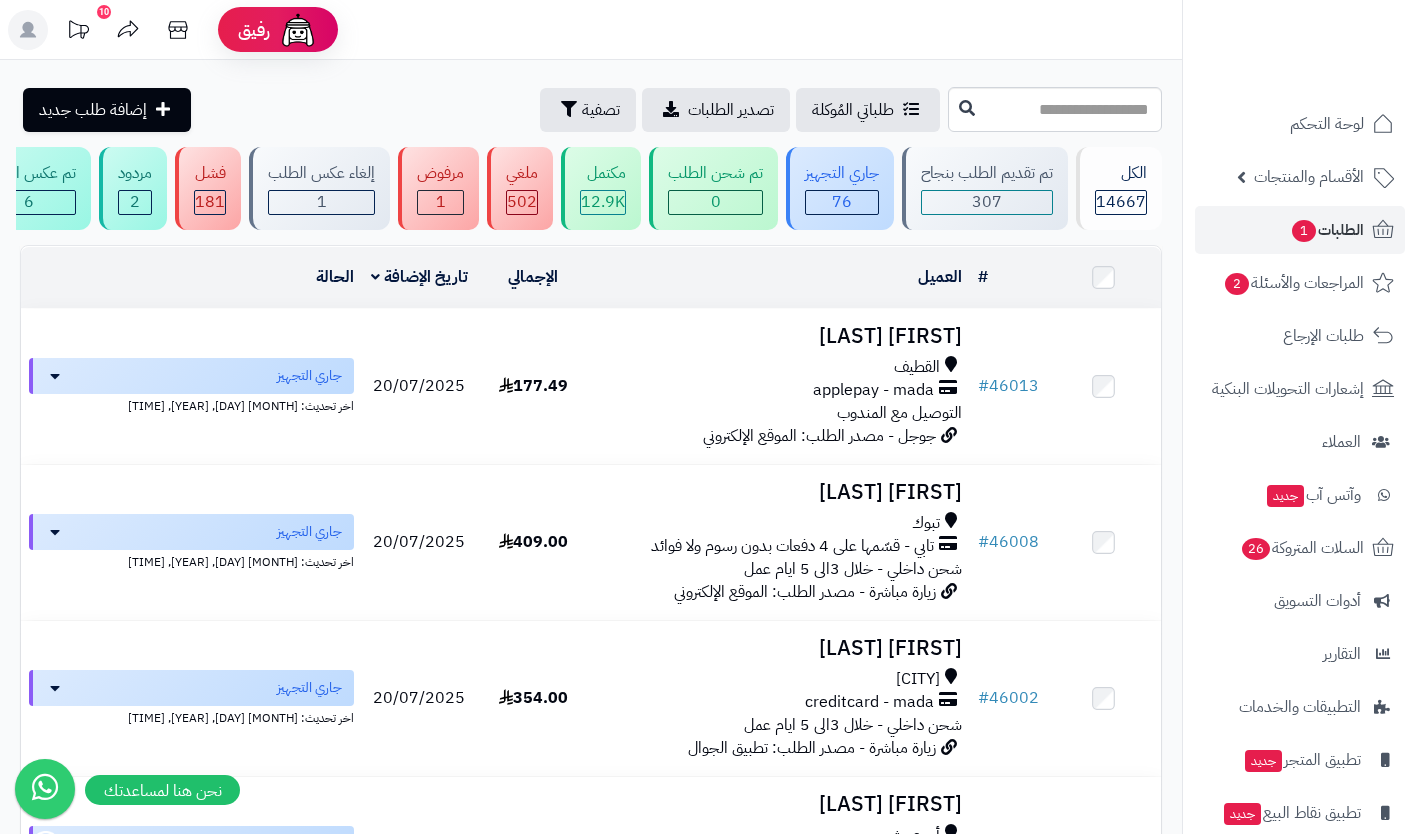 click on "التوصيل مع المندوب" at bounding box center [899, 413] 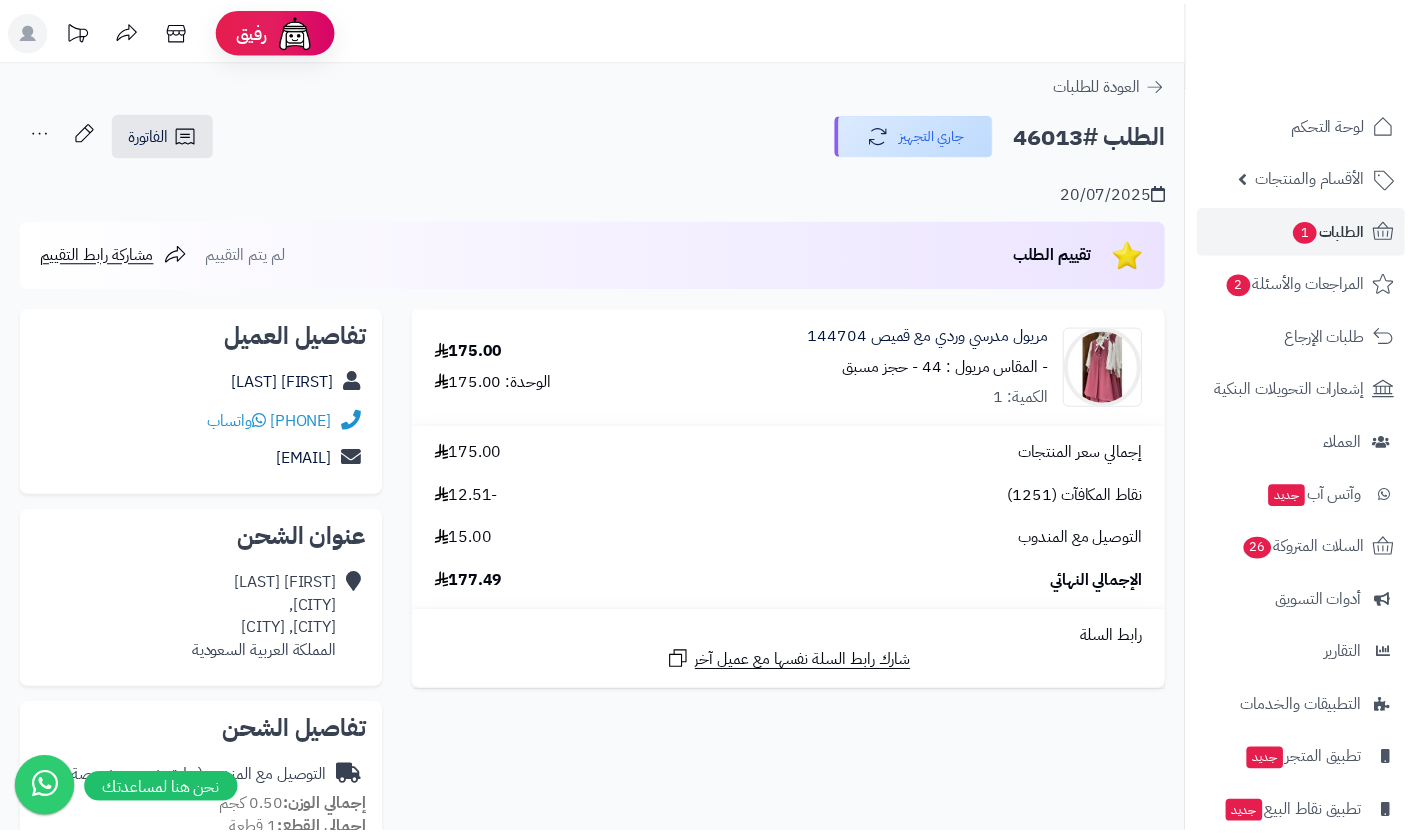 scroll, scrollTop: 0, scrollLeft: 0, axis: both 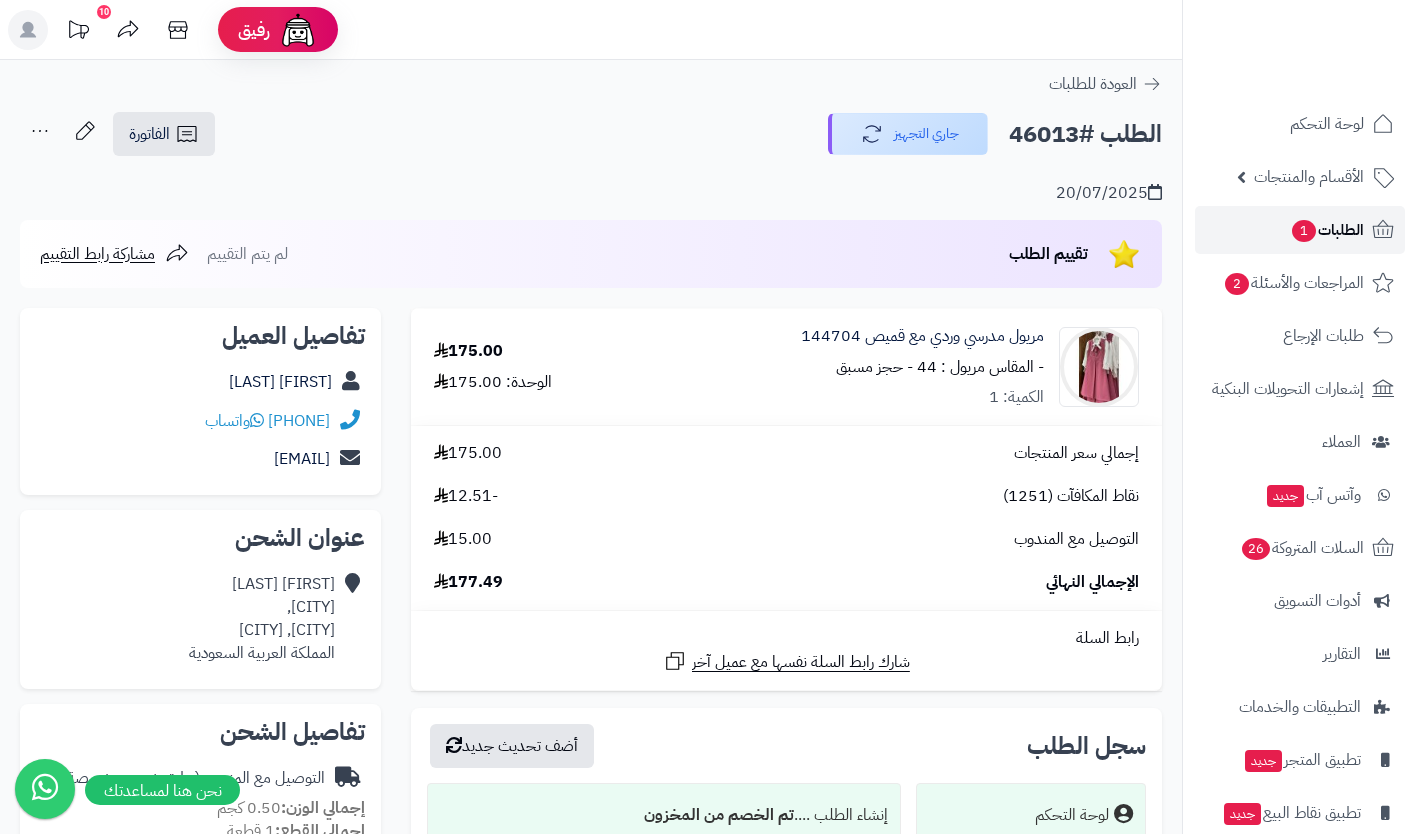 click on "الطلبات  1" at bounding box center [1327, 230] 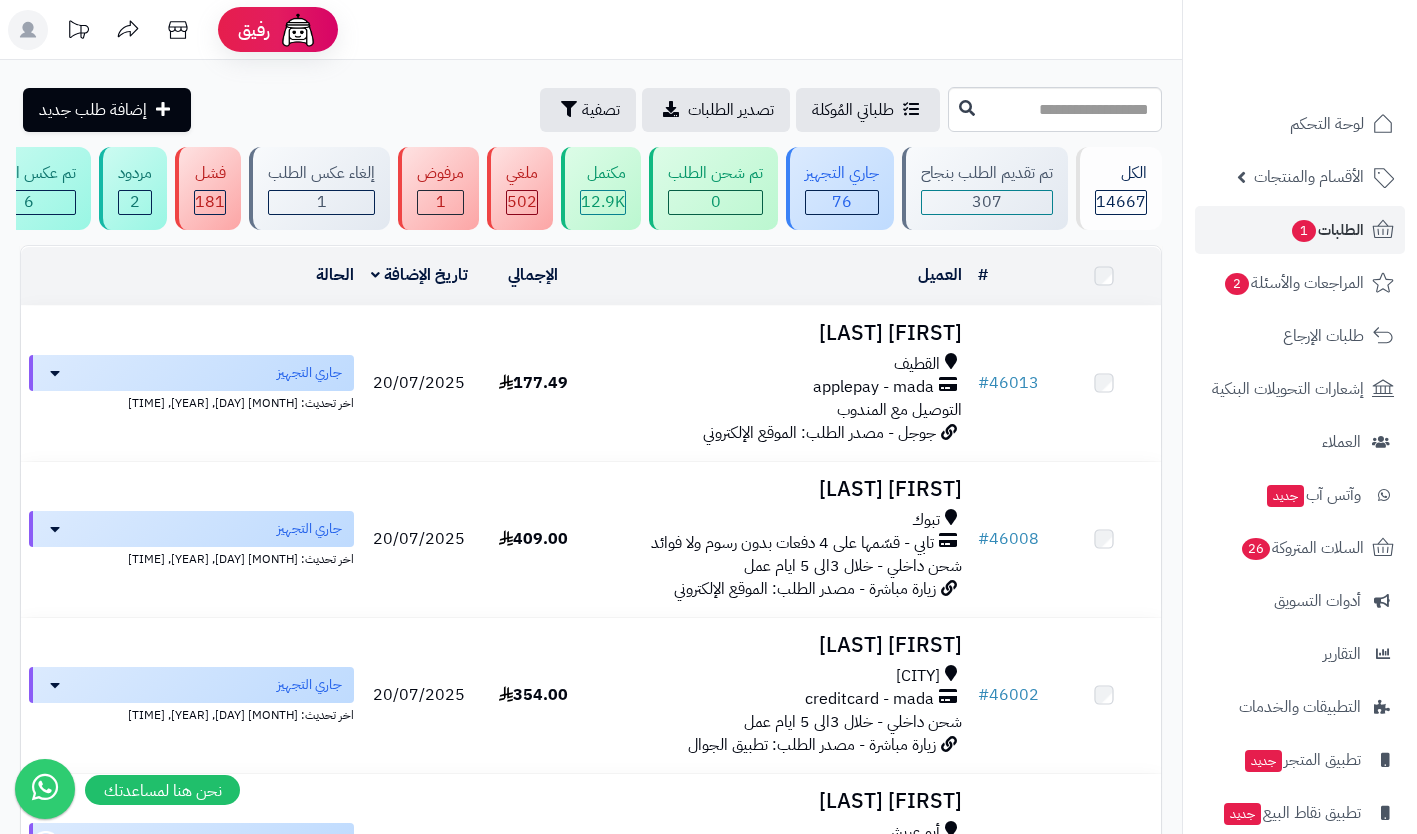 scroll, scrollTop: 0, scrollLeft: 0, axis: both 